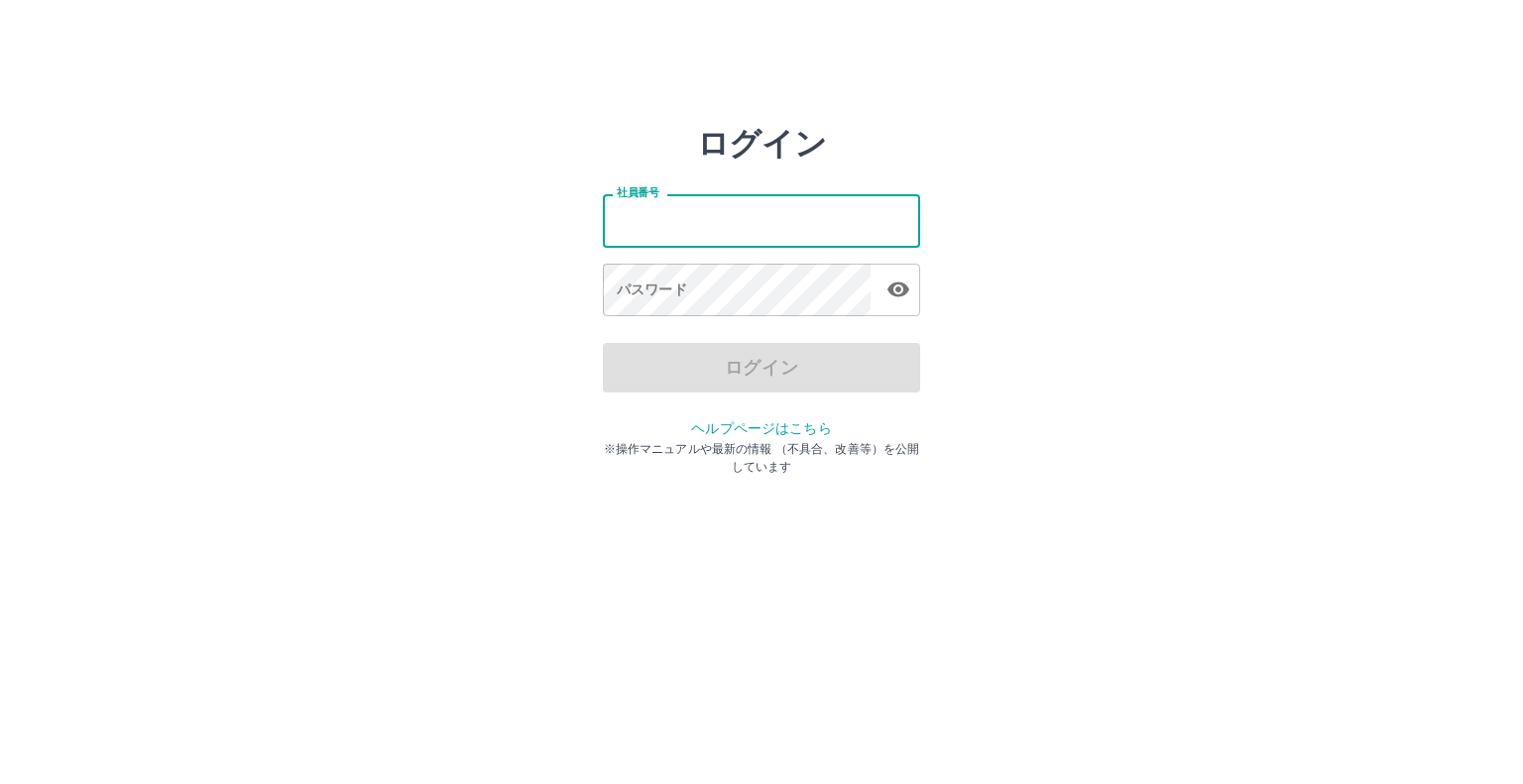 scroll, scrollTop: 0, scrollLeft: 0, axis: both 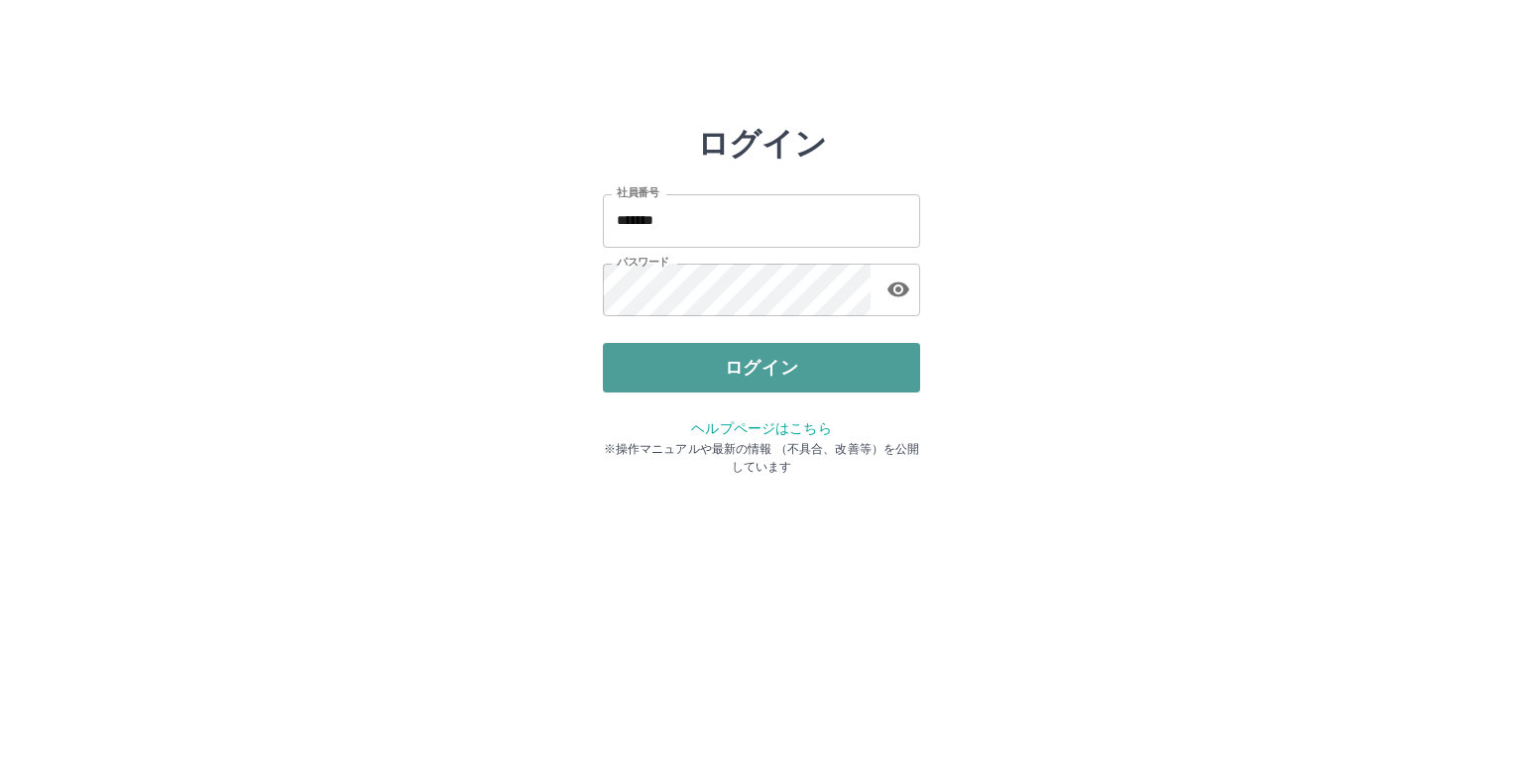 click on "ログイン" at bounding box center [762, 368] 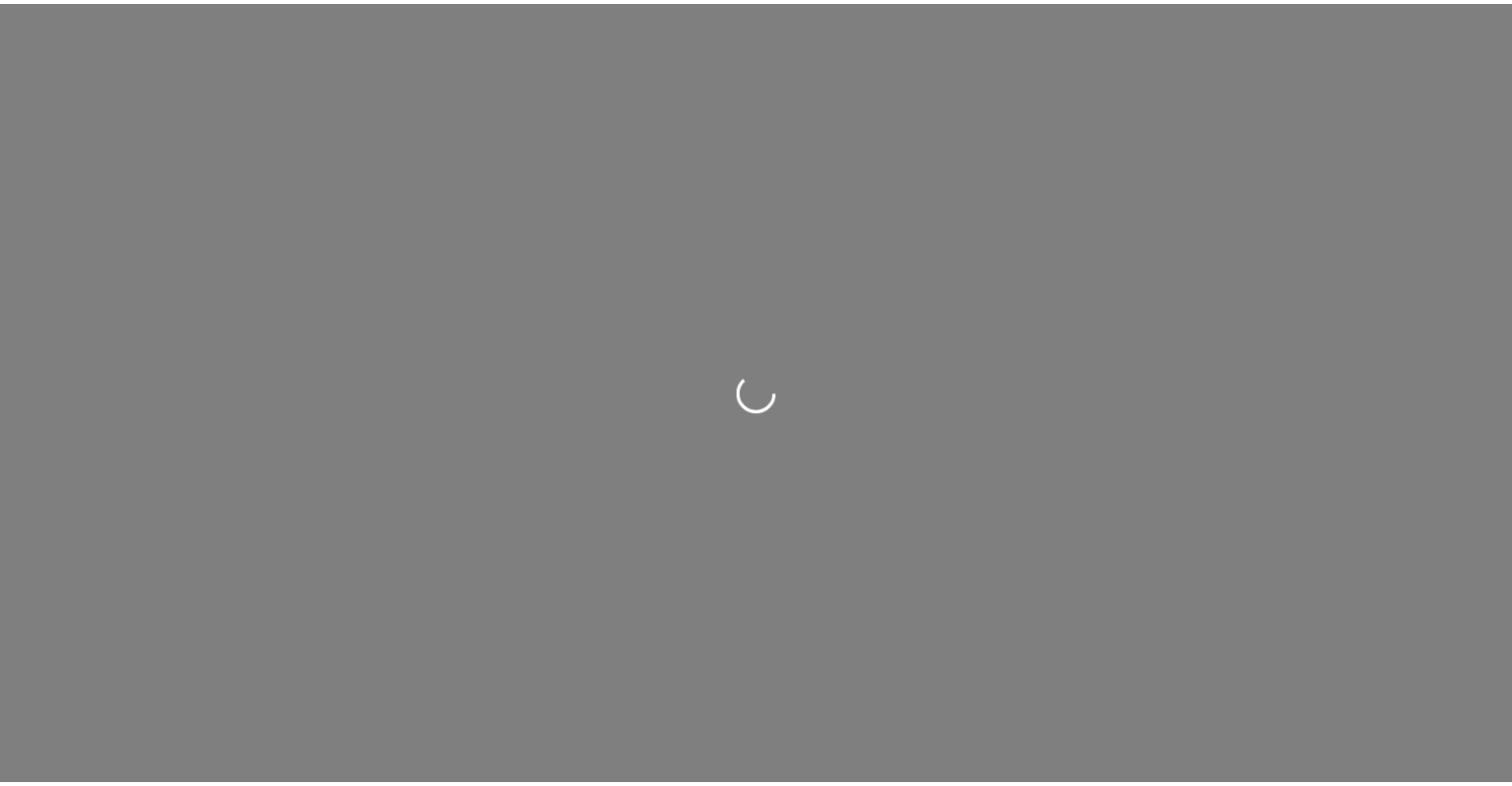 scroll, scrollTop: 0, scrollLeft: 0, axis: both 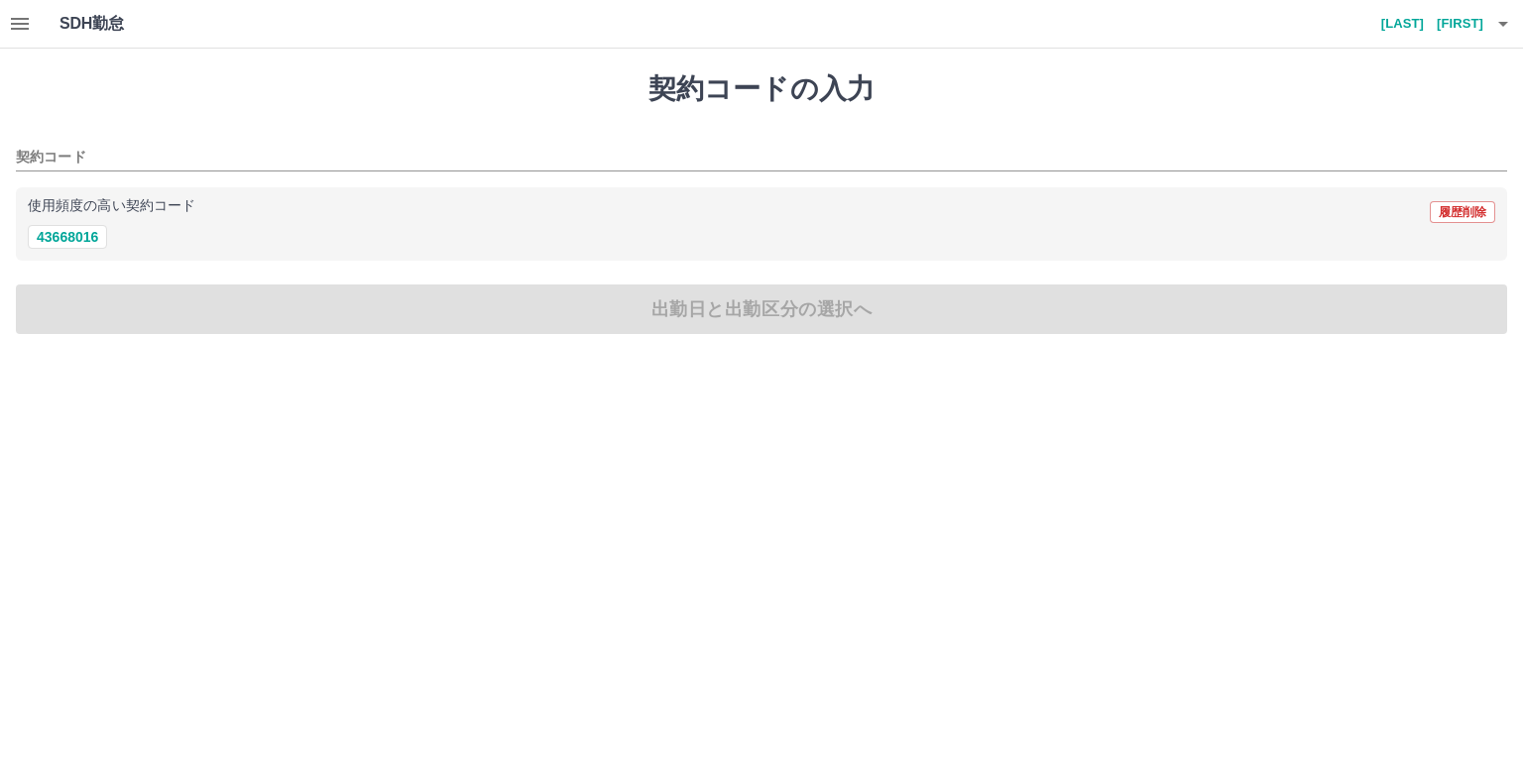click 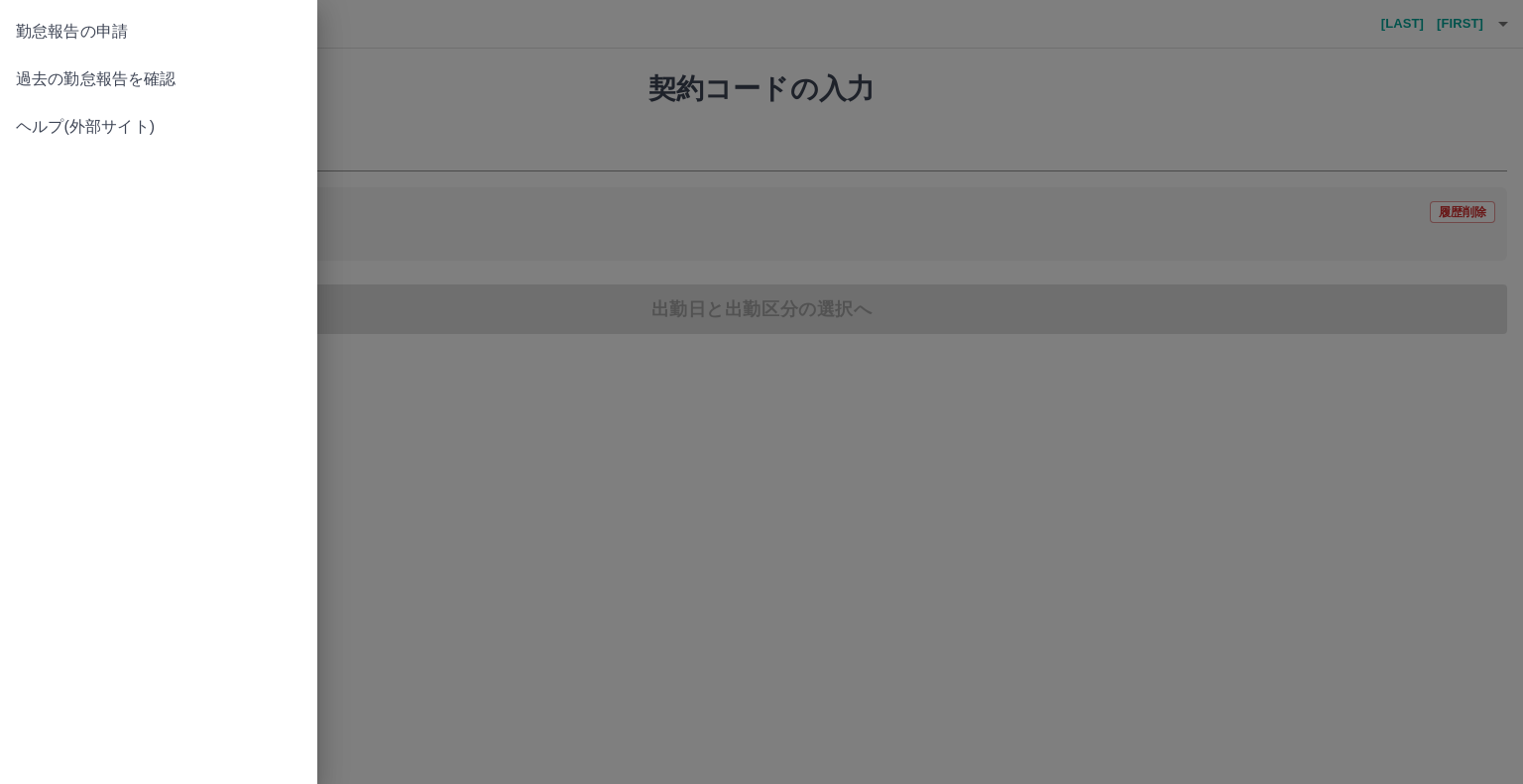 click on "過去の勤怠報告を確認" at bounding box center [159, 79] 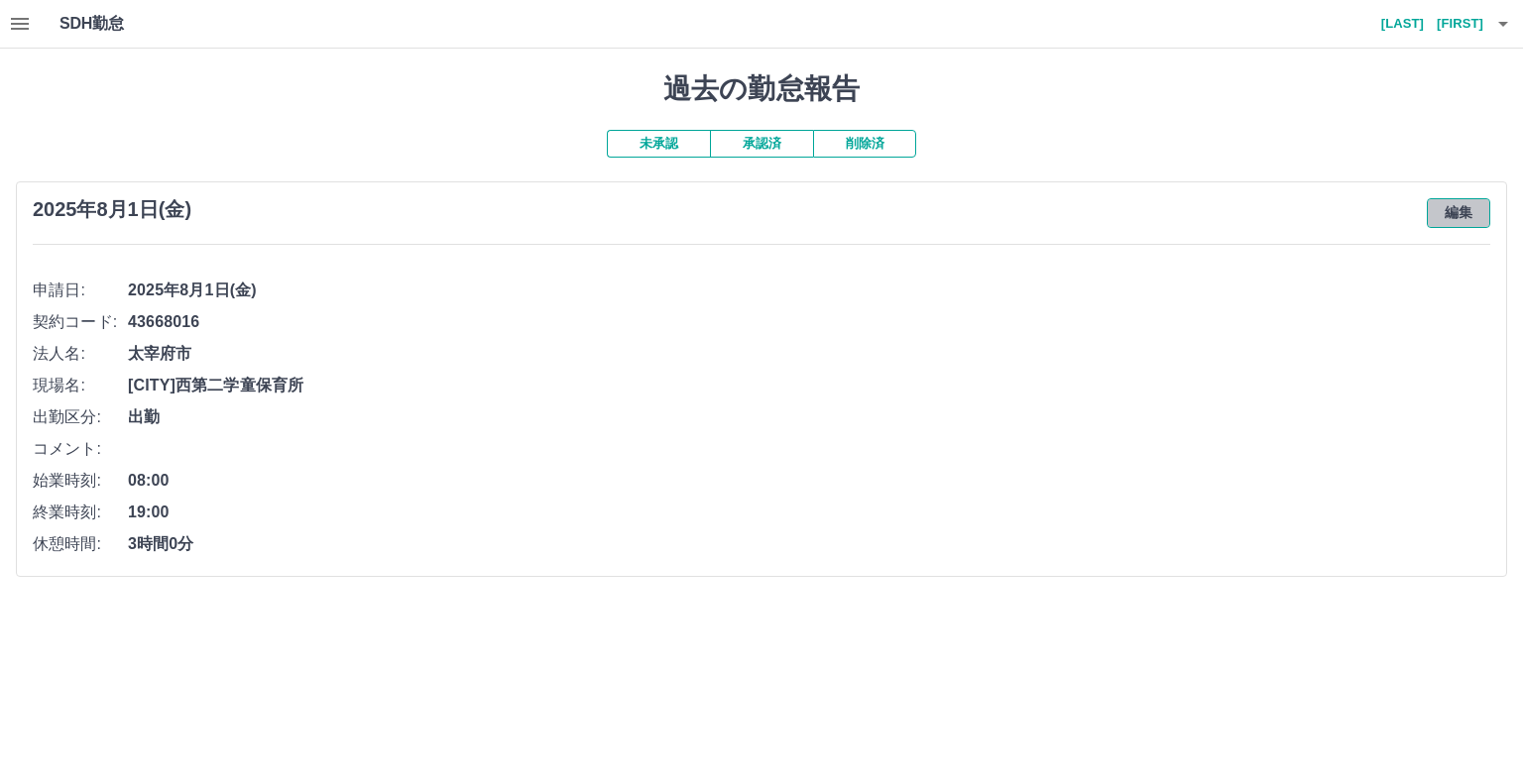 click on "編集" at bounding box center (1459, 213) 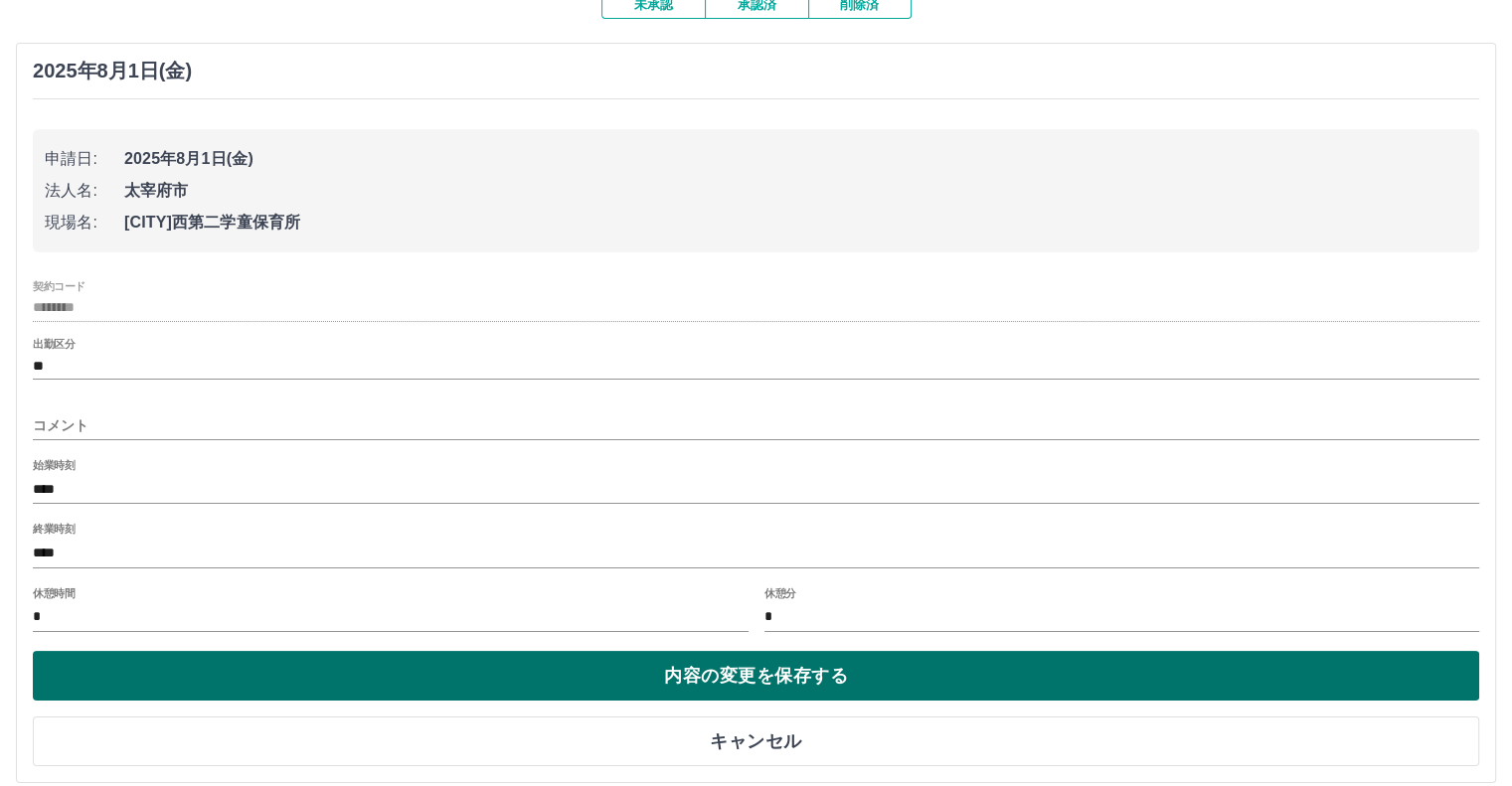 scroll, scrollTop: 160, scrollLeft: 0, axis: vertical 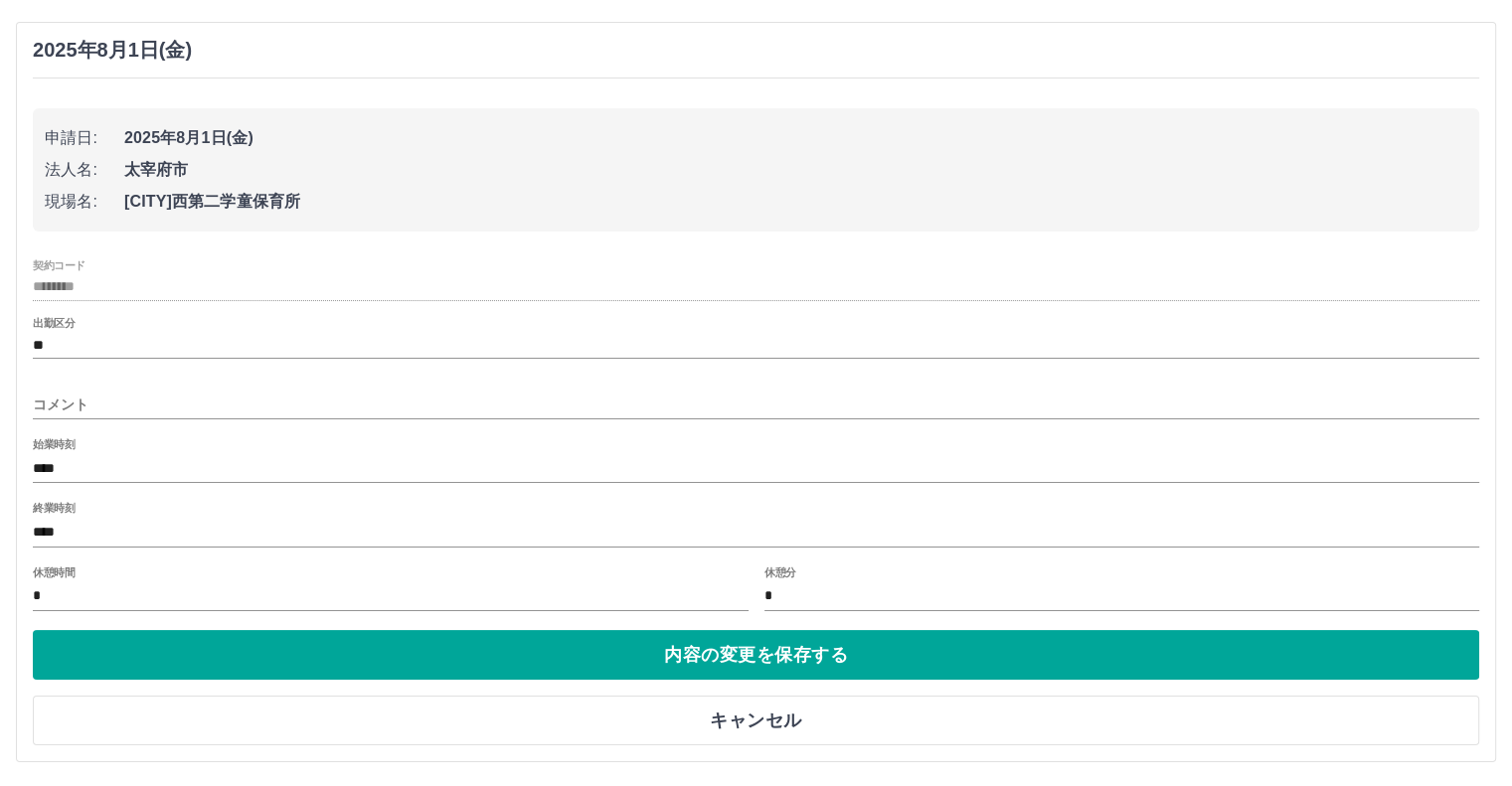 click on "*" at bounding box center (391, 596) 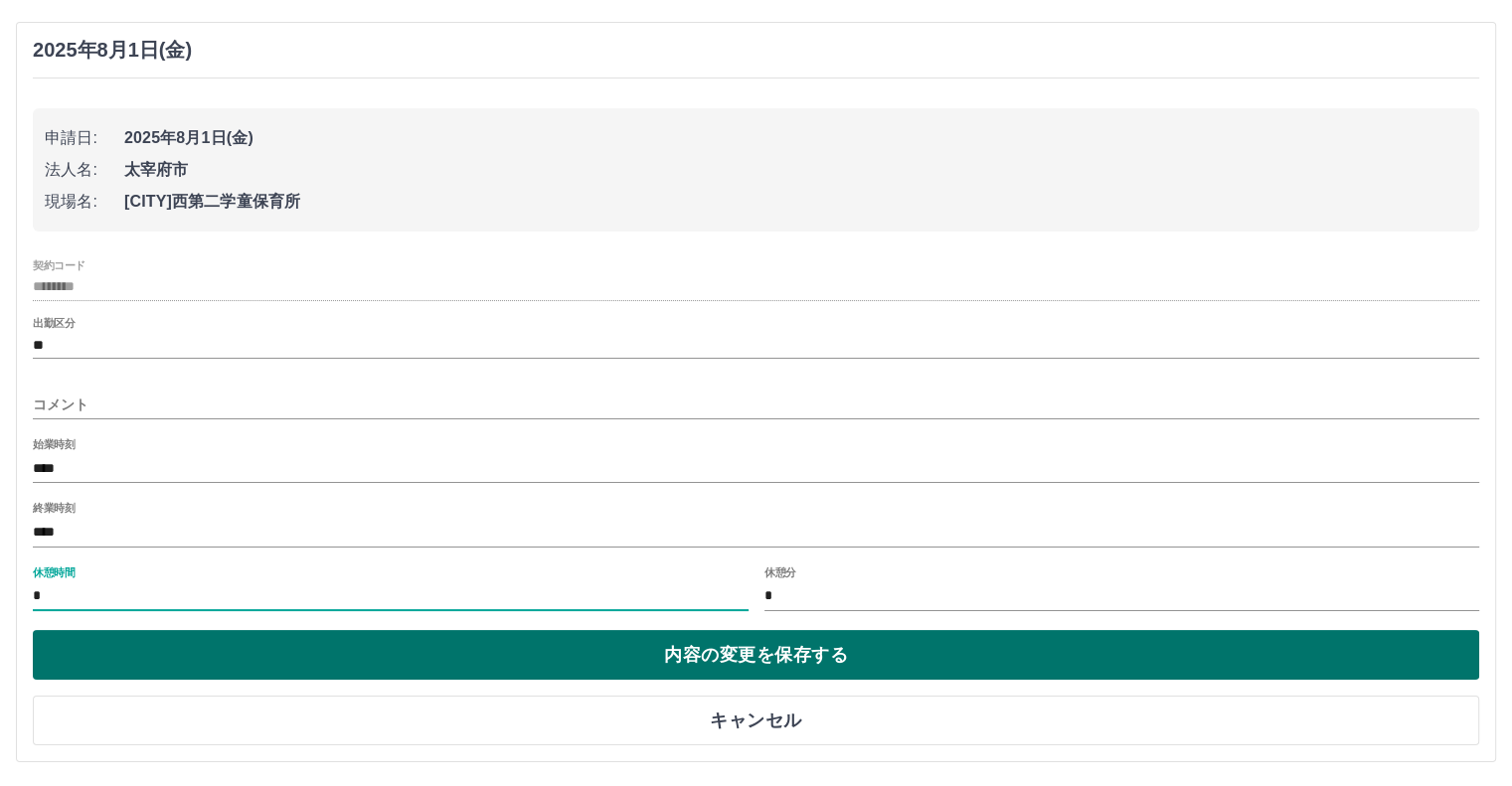 type on "*" 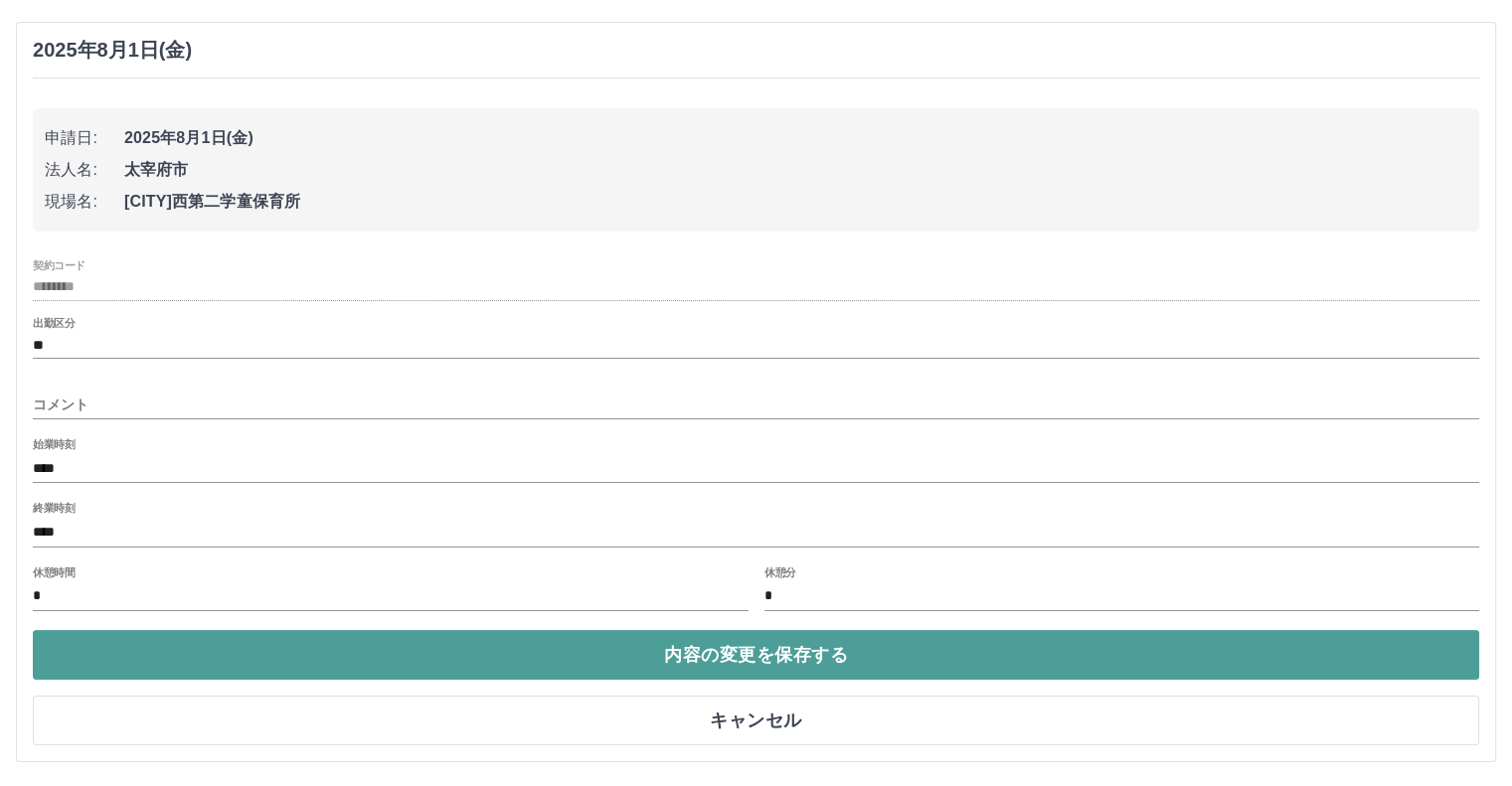 click on "内容の変更を保存する" at bounding box center [756, 655] 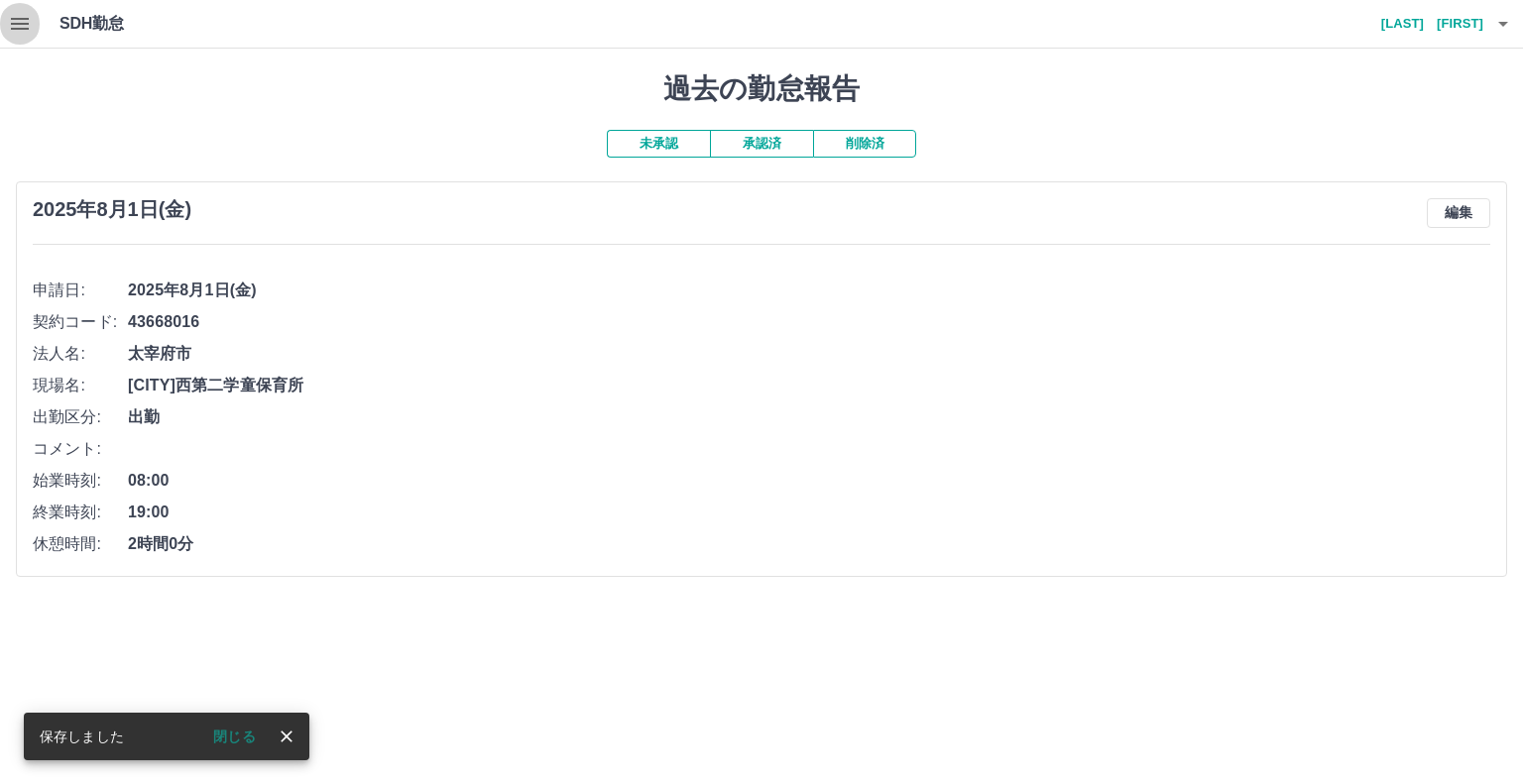 click 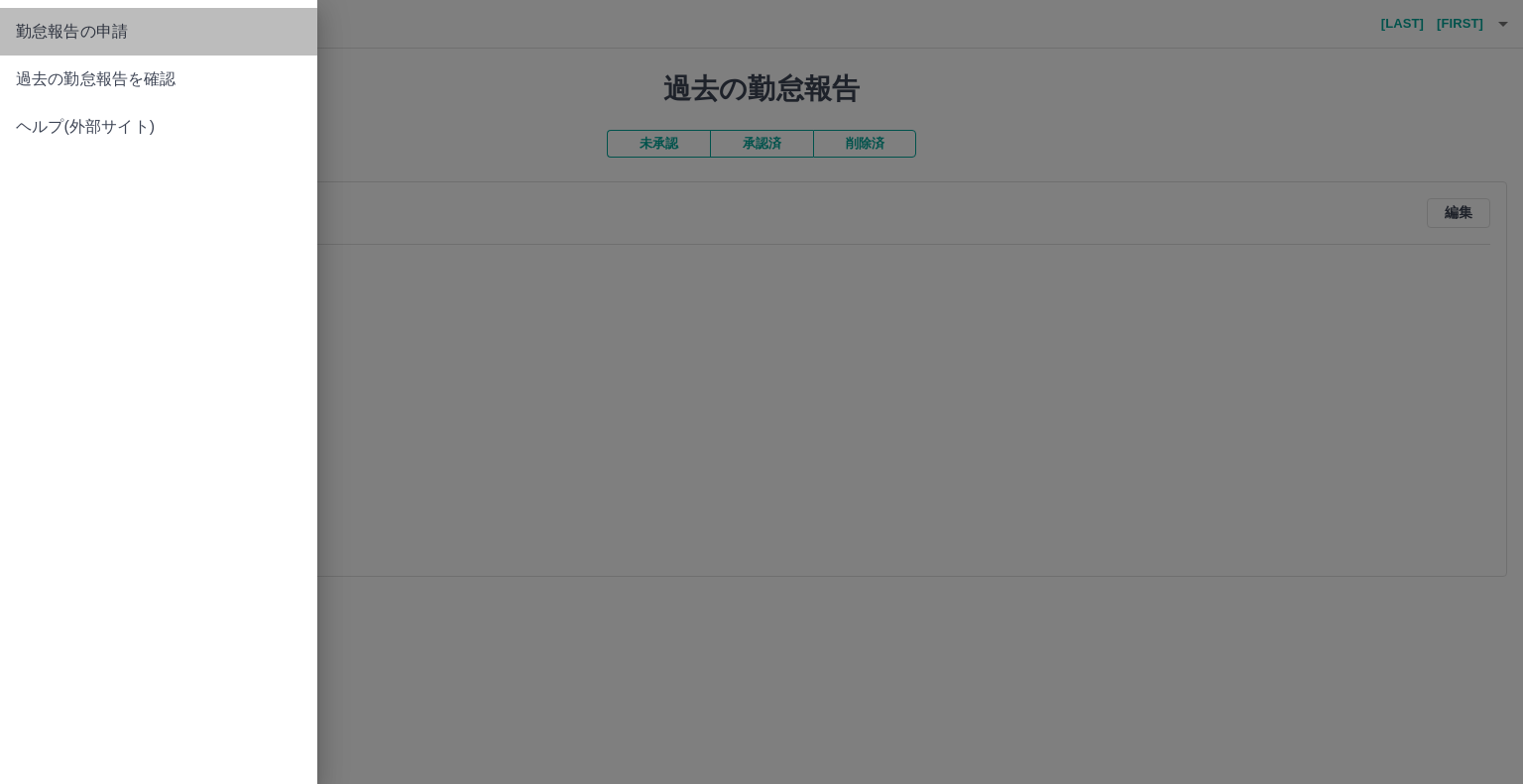 click on "勤怠報告の申請" at bounding box center [159, 32] 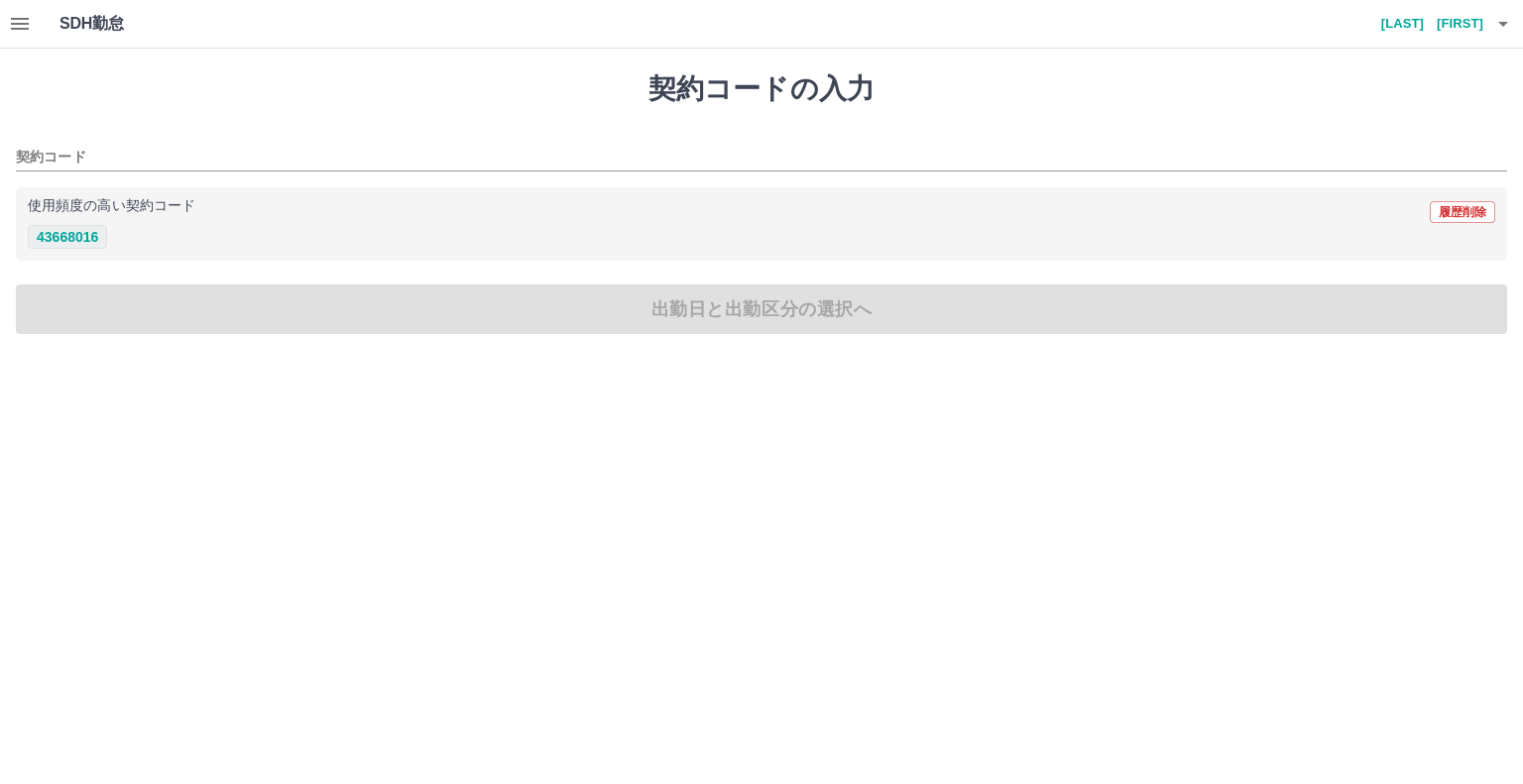 click on "43668016" at bounding box center (67, 237) 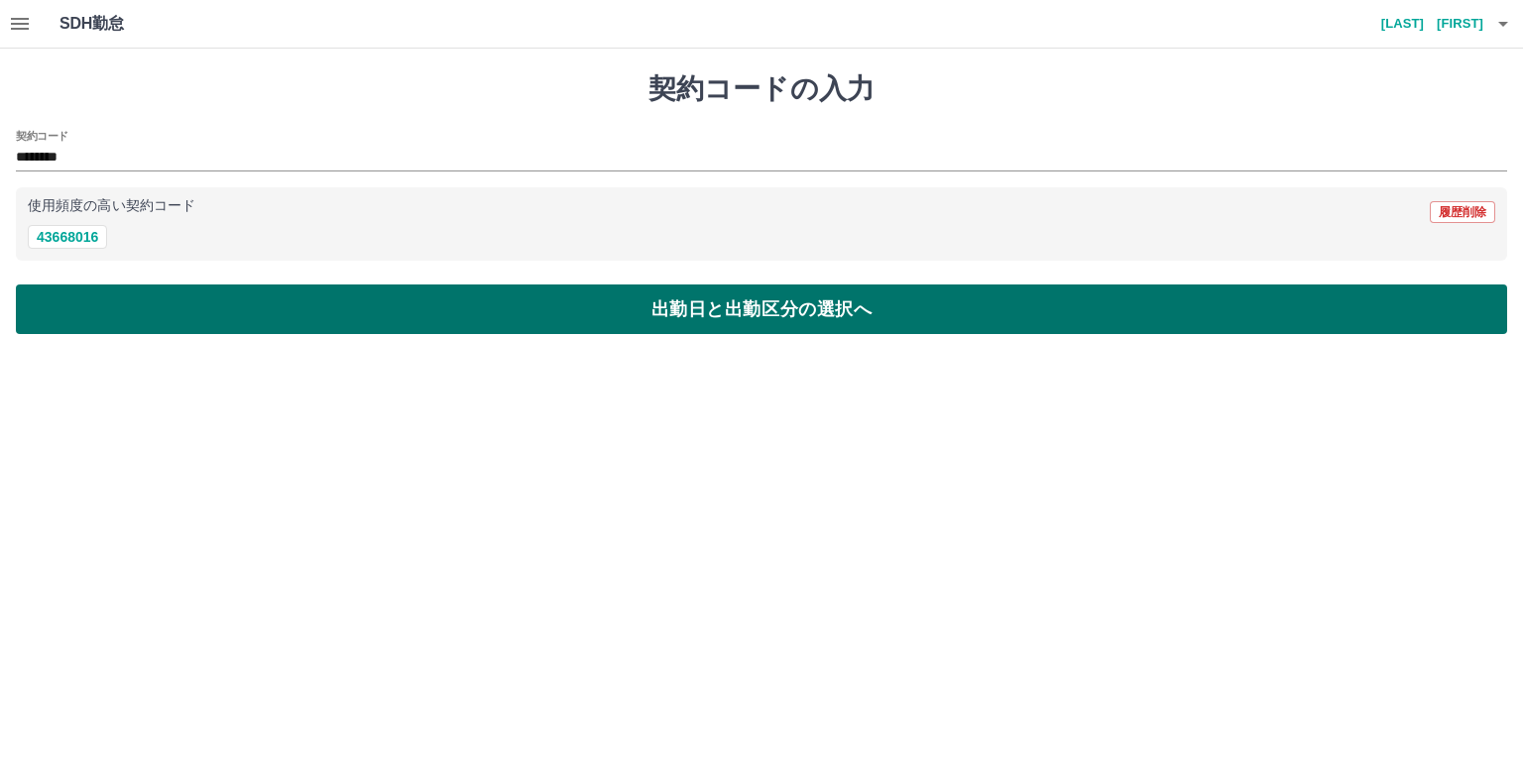 click on "出勤日と出勤区分の選択へ" at bounding box center [762, 309] 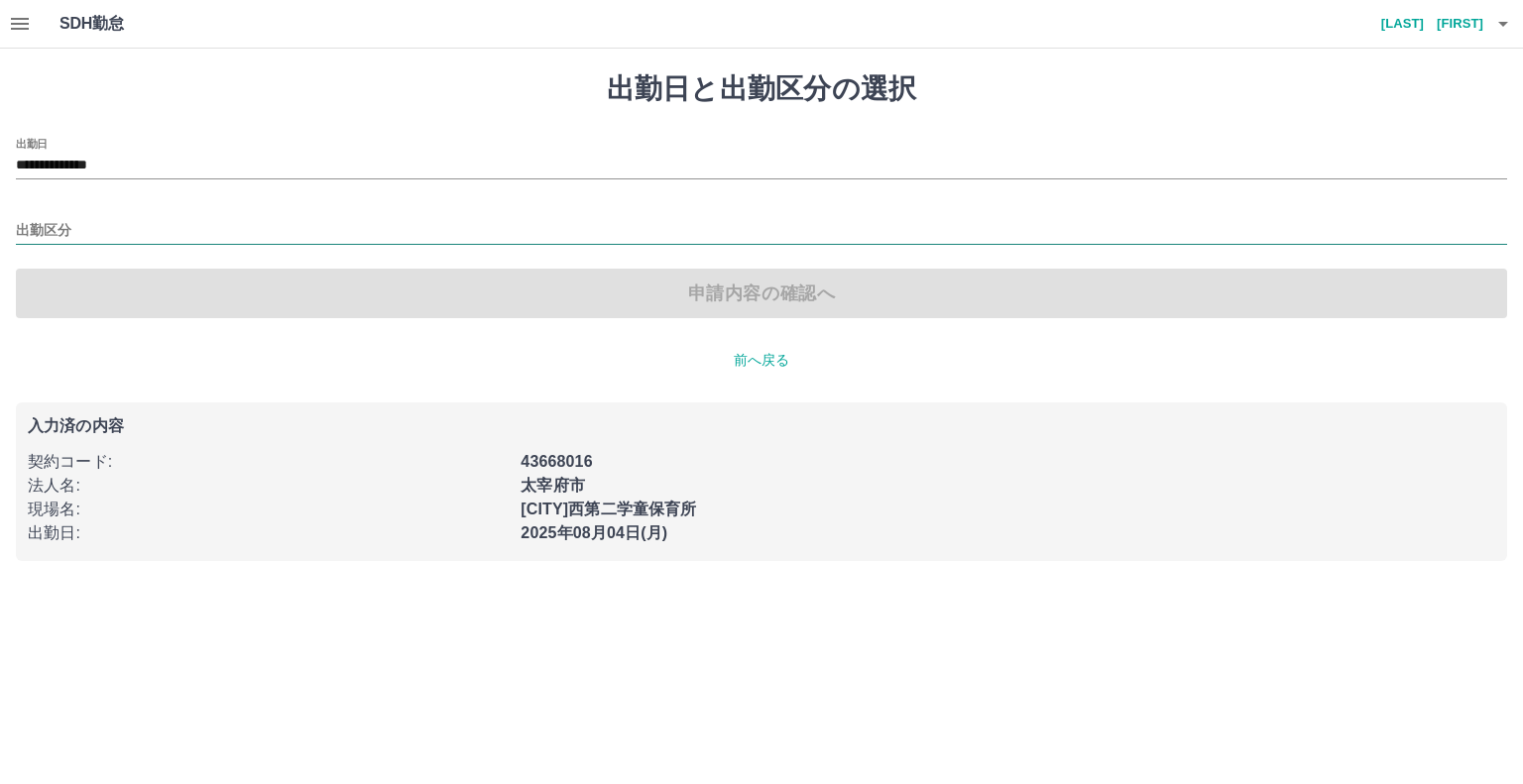 click on "出勤区分" at bounding box center [762, 231] 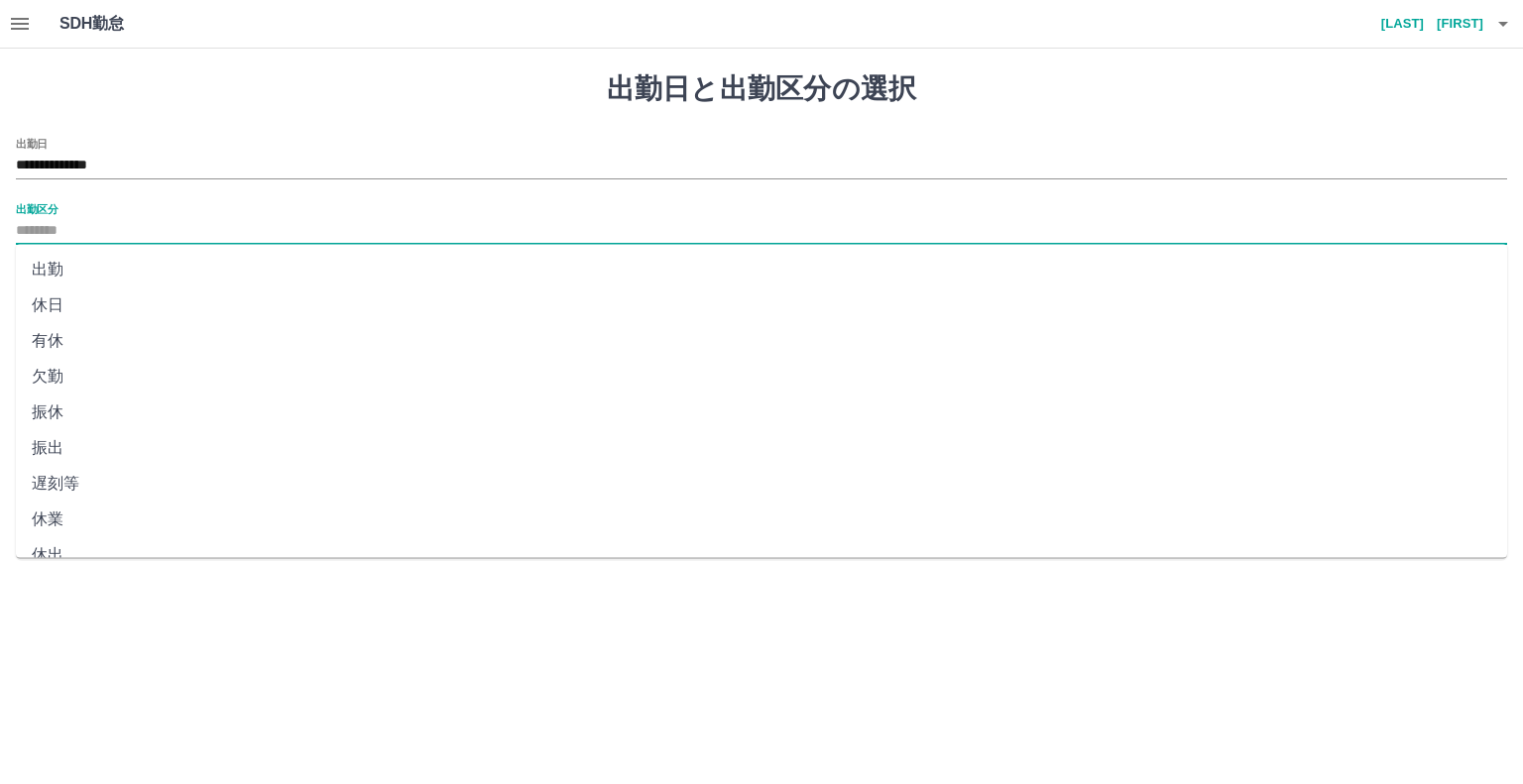 click on "出勤" at bounding box center (762, 270) 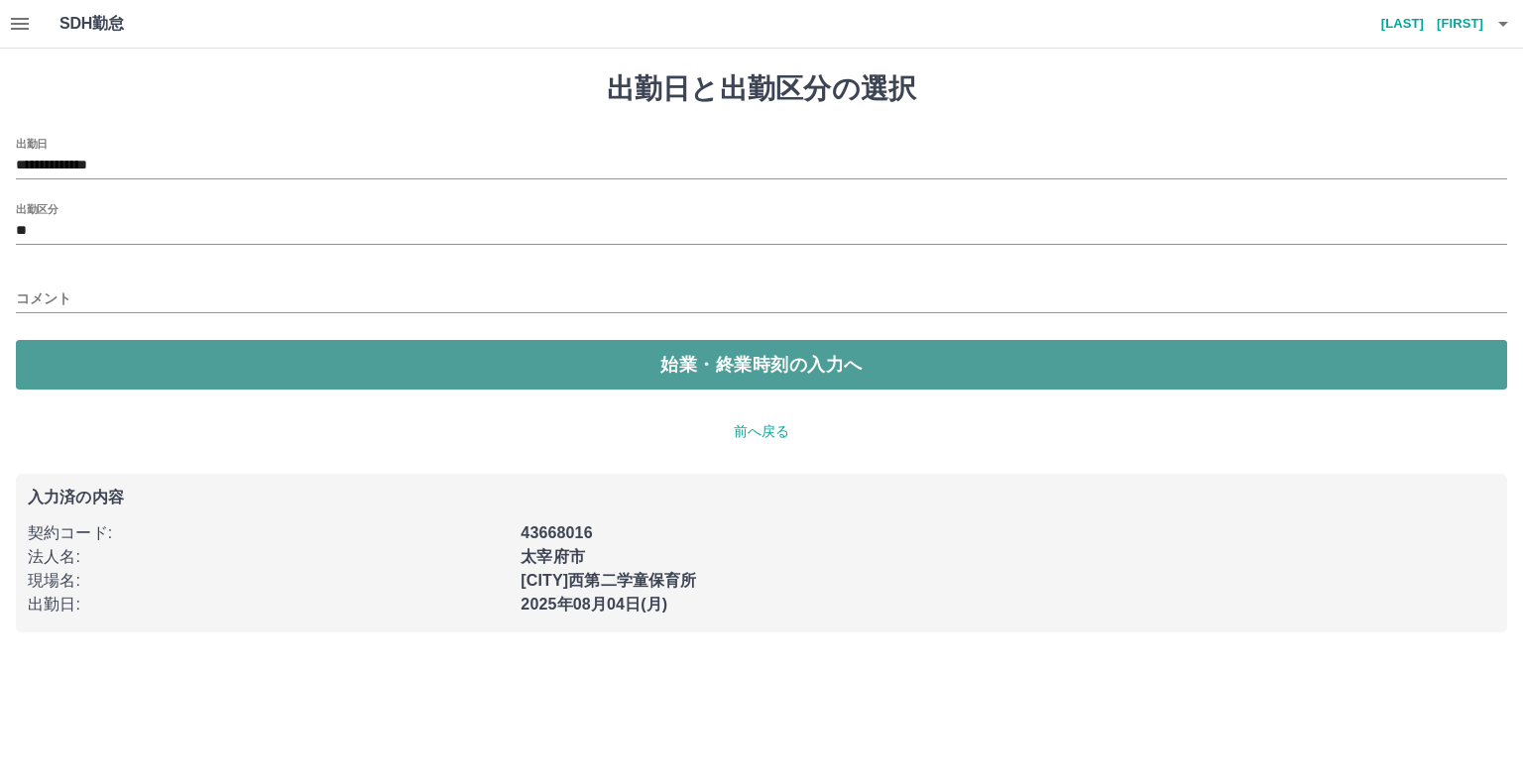 click on "始業・終業時刻の入力へ" at bounding box center (762, 365) 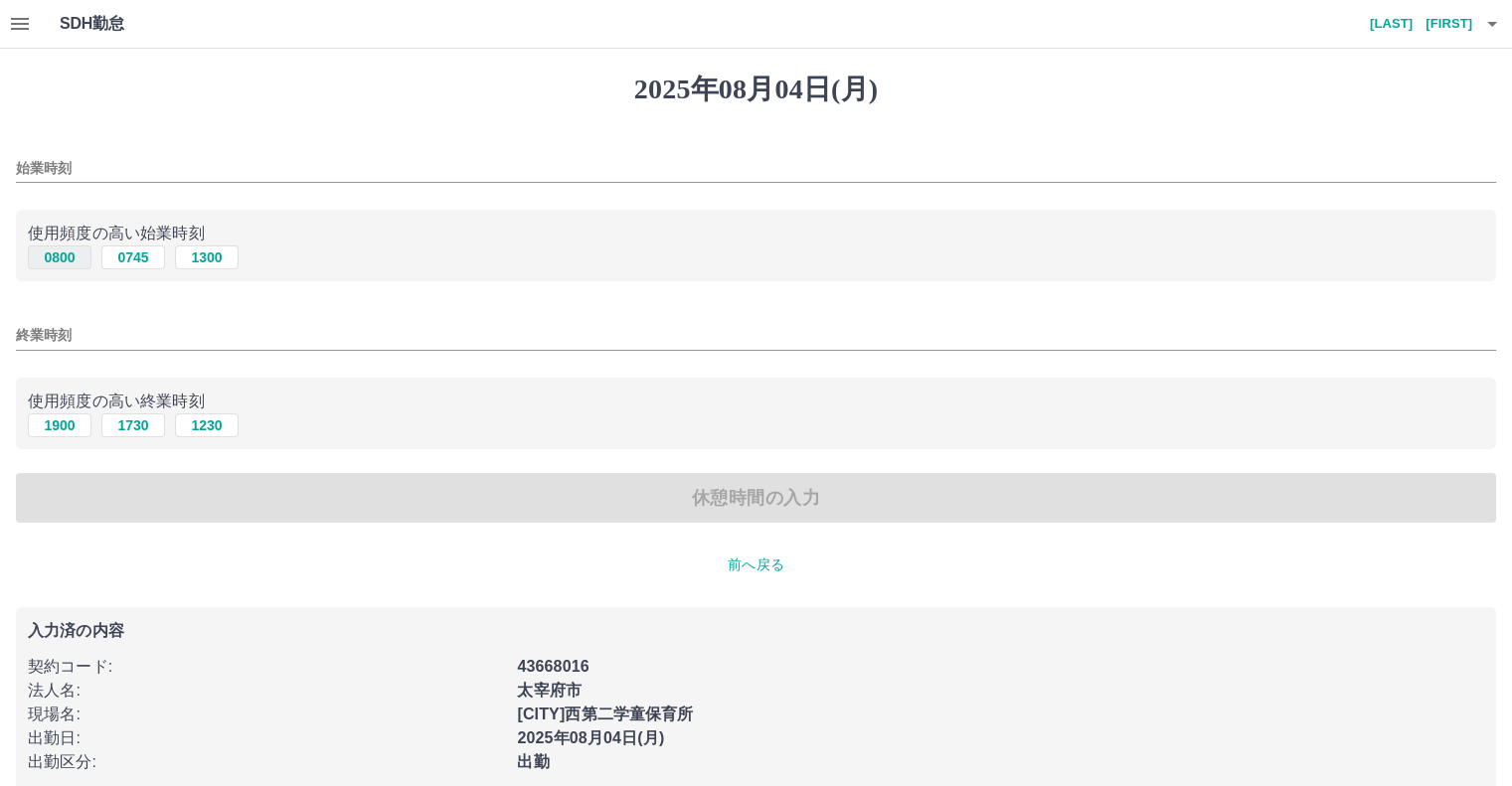 click on "0800" at bounding box center [60, 257] 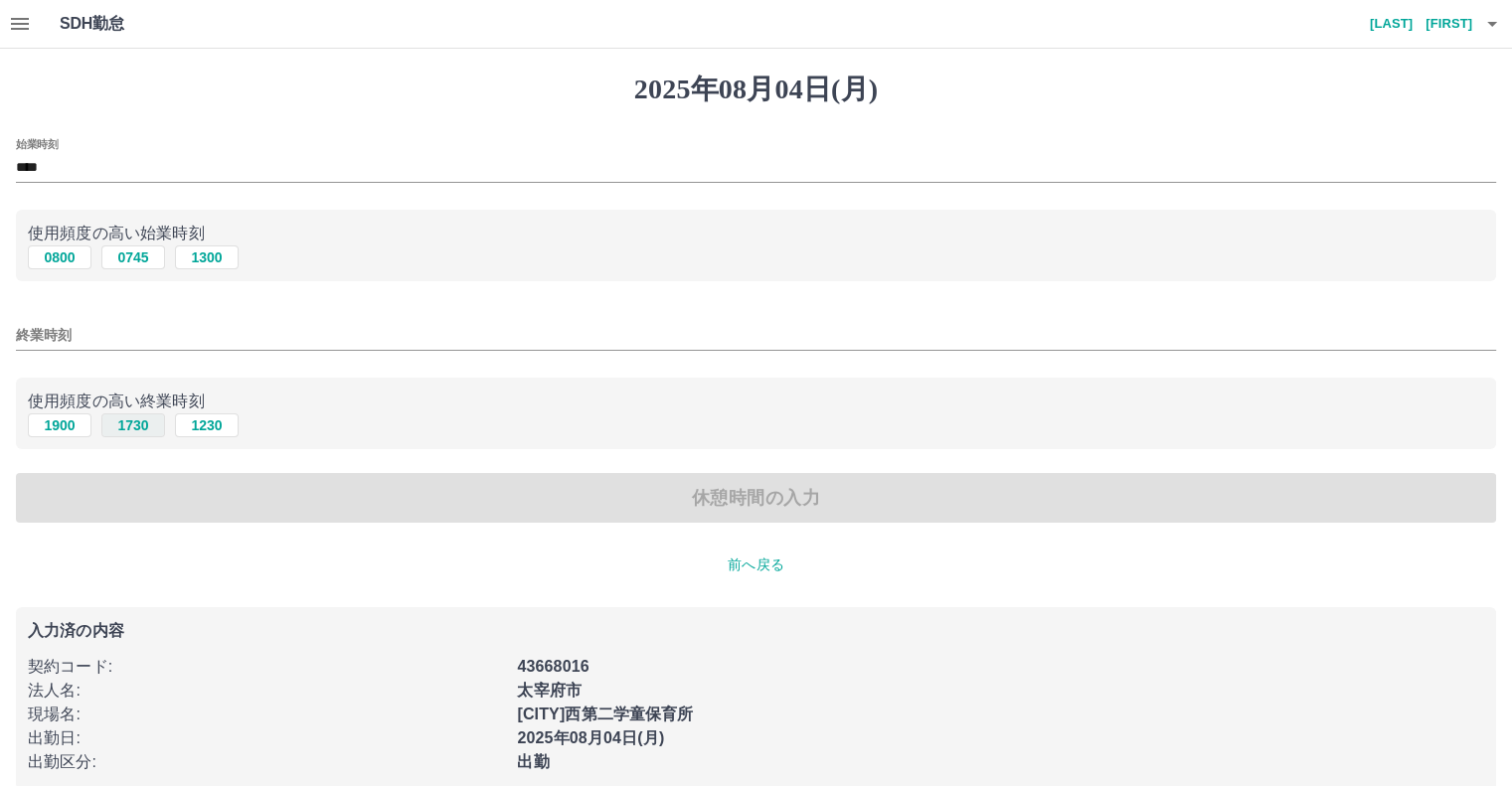 click on "1730" at bounding box center [133, 425] 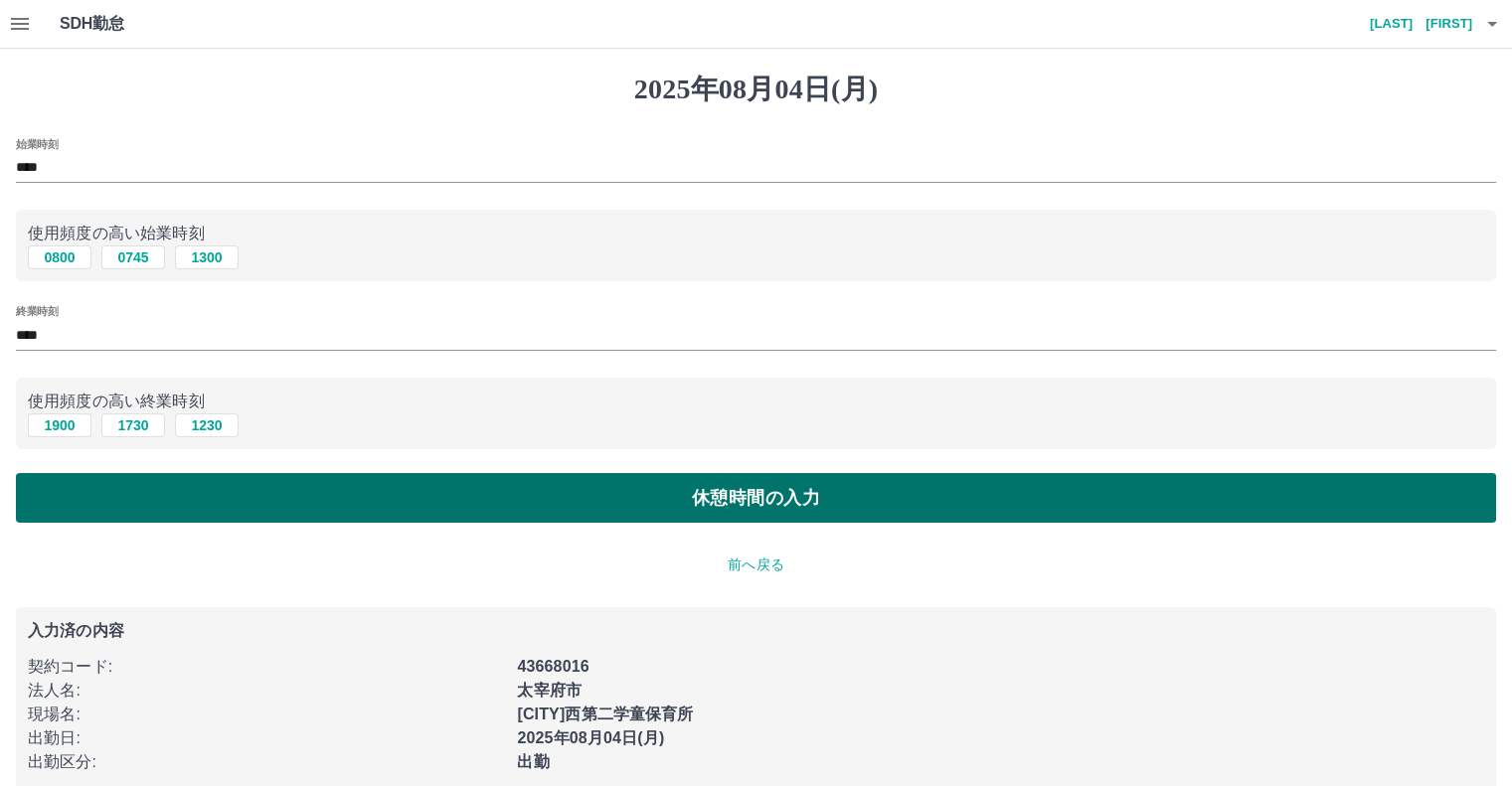 click on "休憩時間の入力" at bounding box center [756, 498] 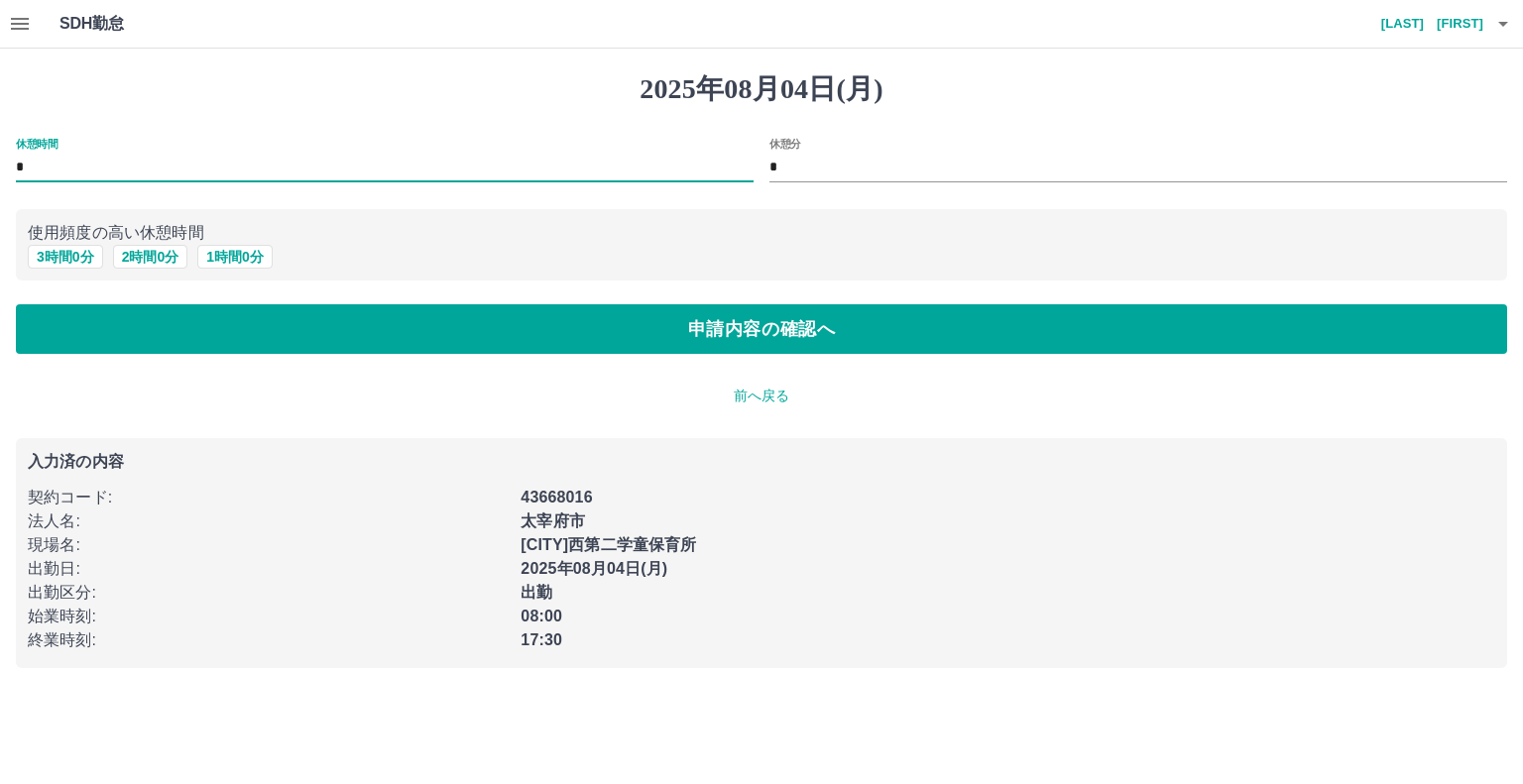 click on "*" at bounding box center [385, 168] 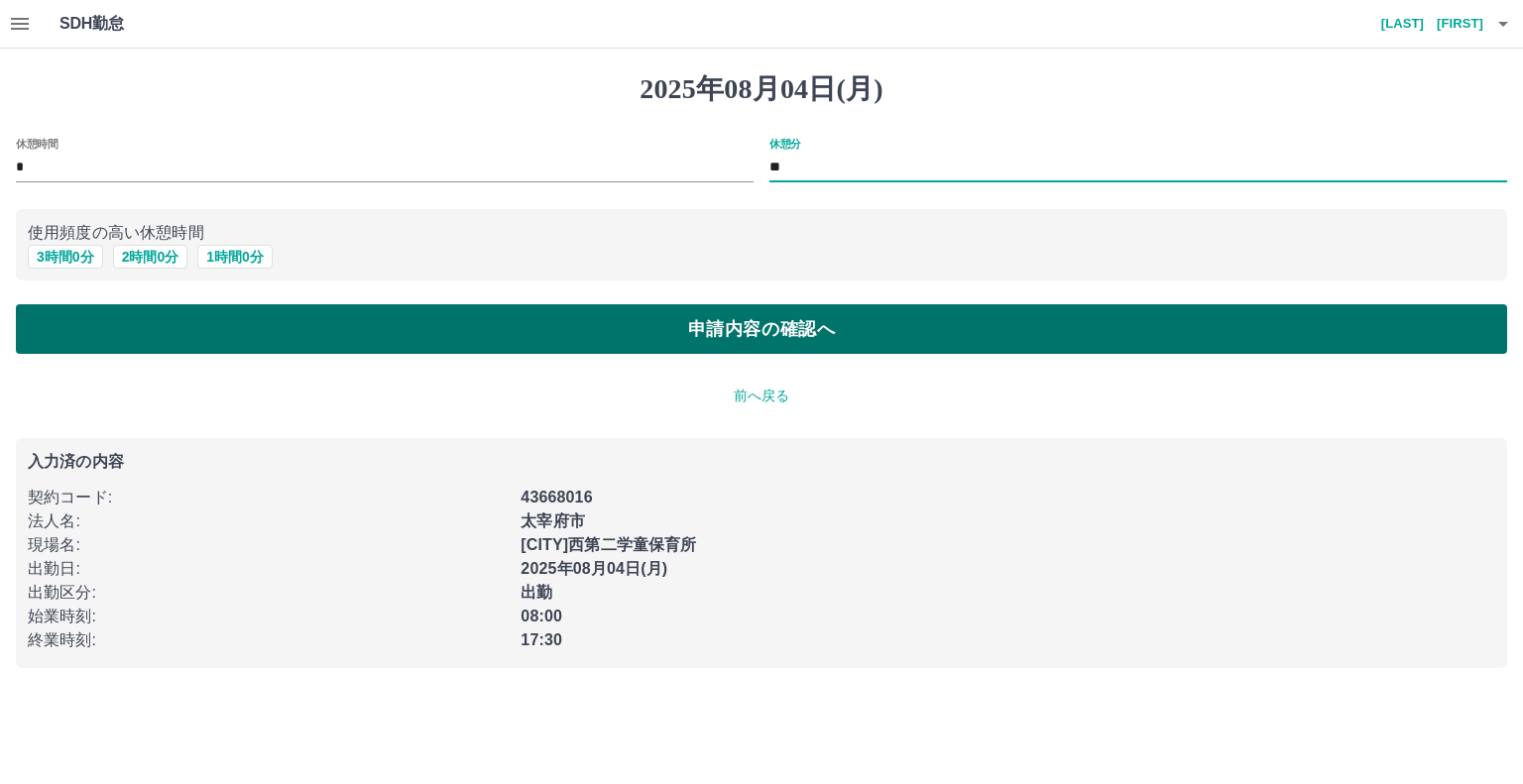 type on "**" 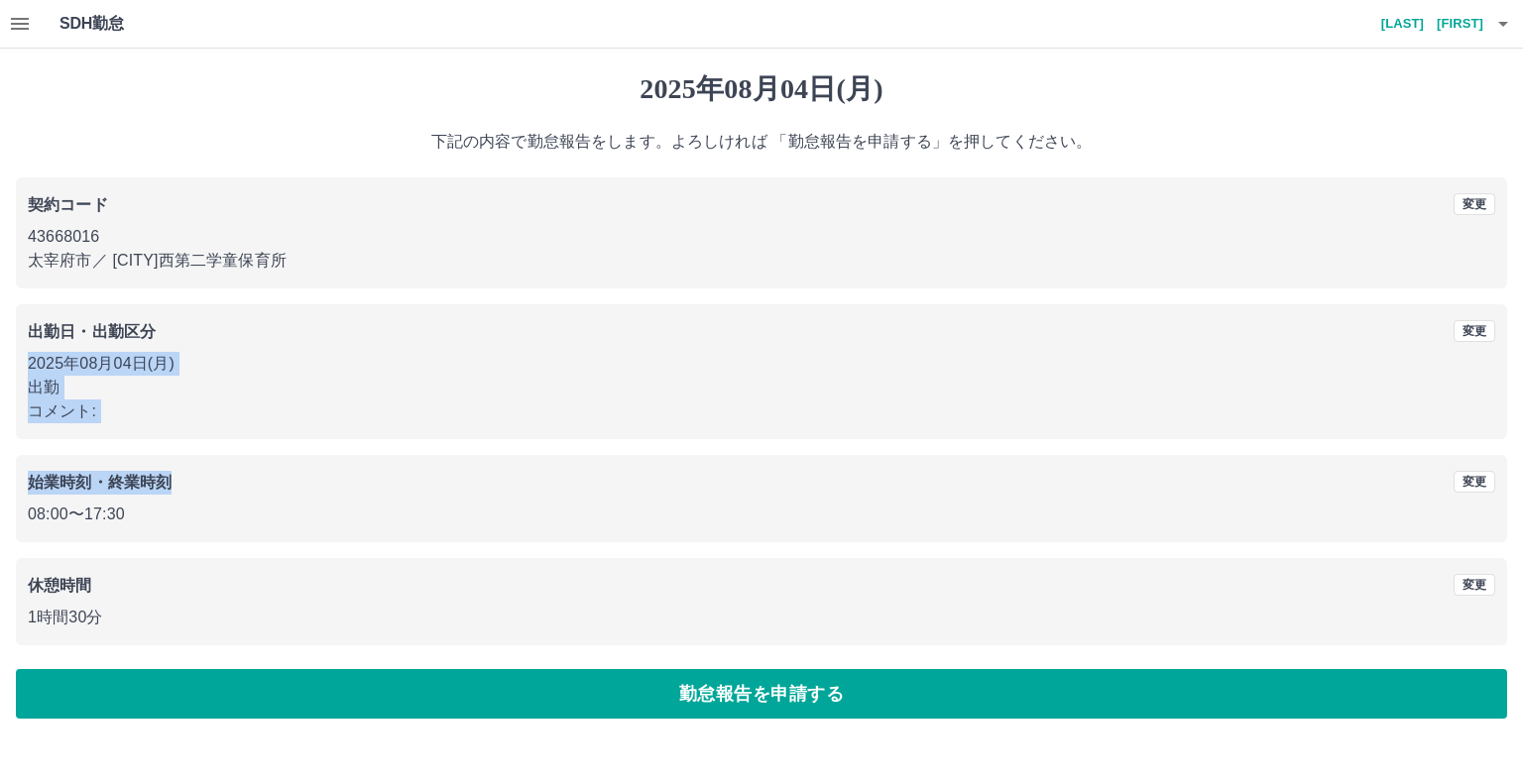 drag, startPoint x: 707, startPoint y: 337, endPoint x: 677, endPoint y: 502, distance: 167.7051 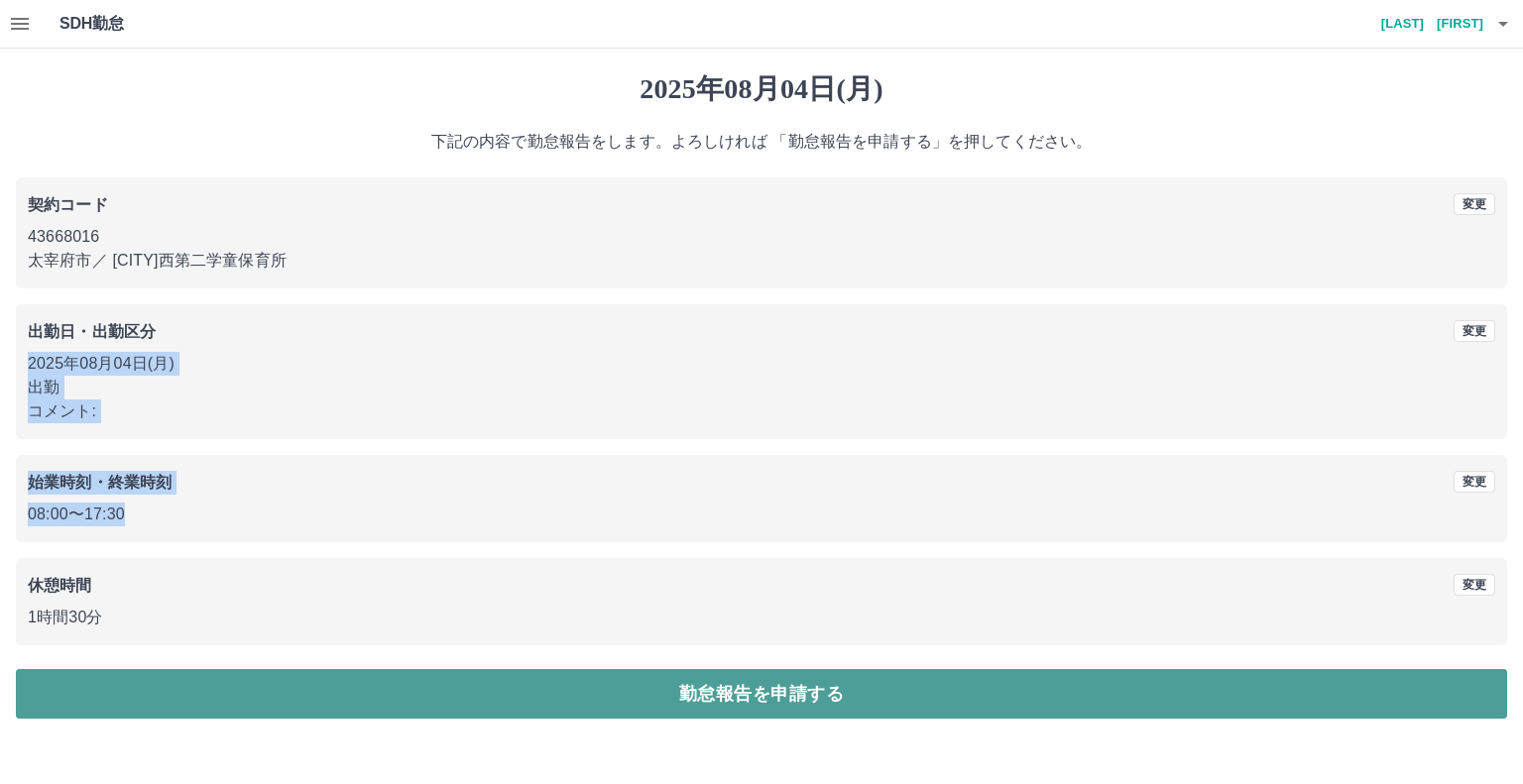 click on "勤怠報告を申請する" at bounding box center (762, 694) 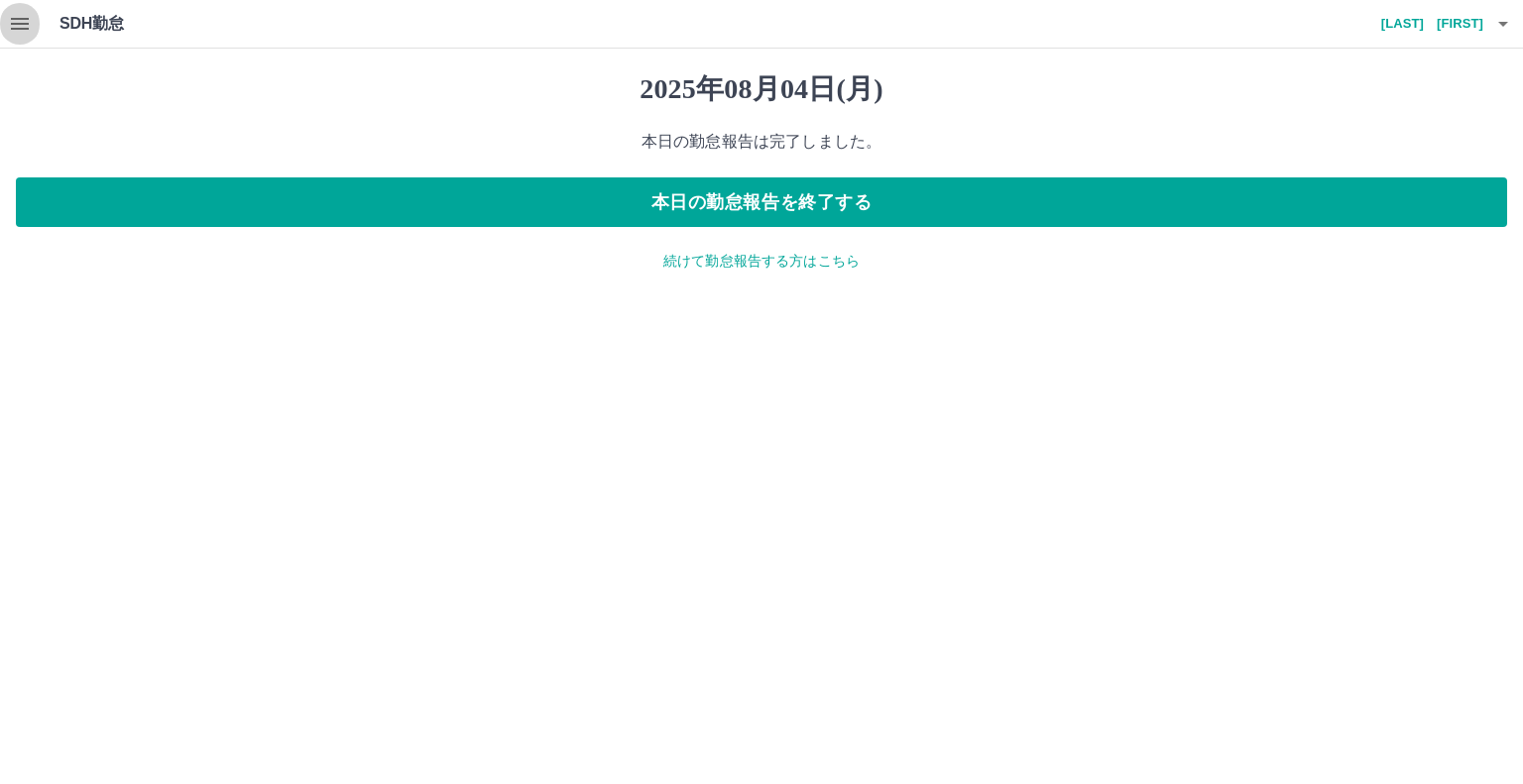 click 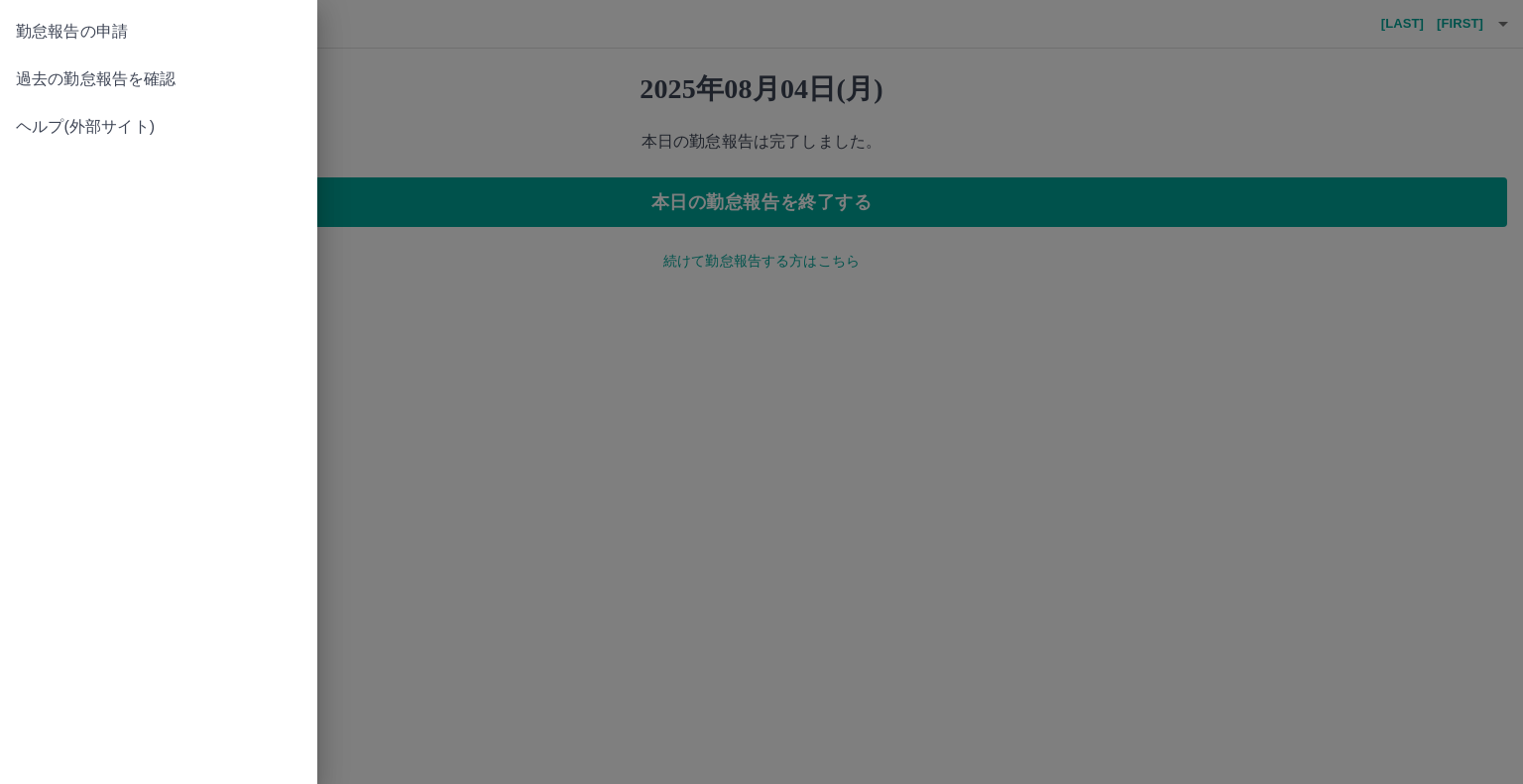 click on "過去の勤怠報告を確認" at bounding box center [159, 79] 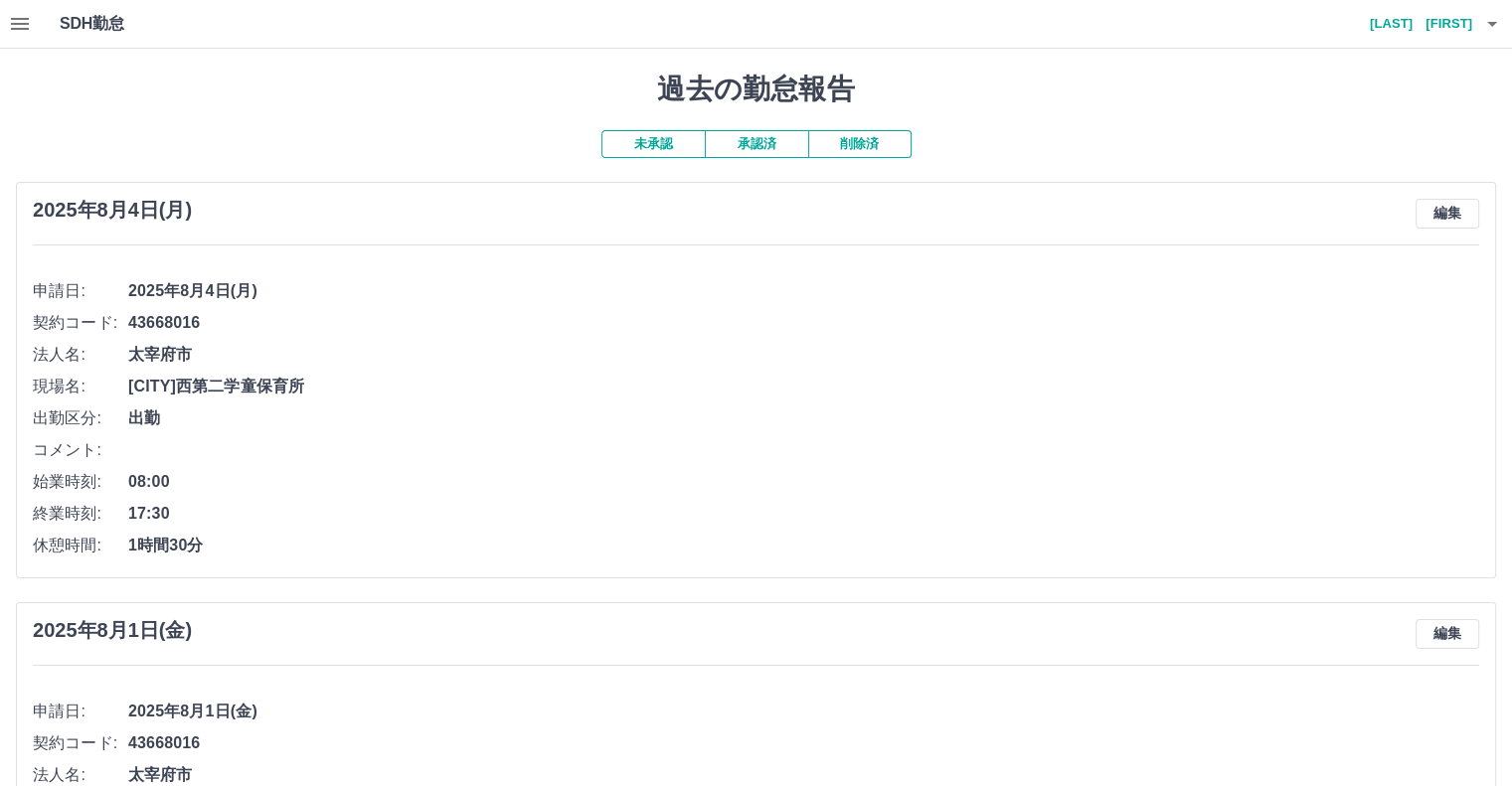 click on "承認済" at bounding box center (756, 144) 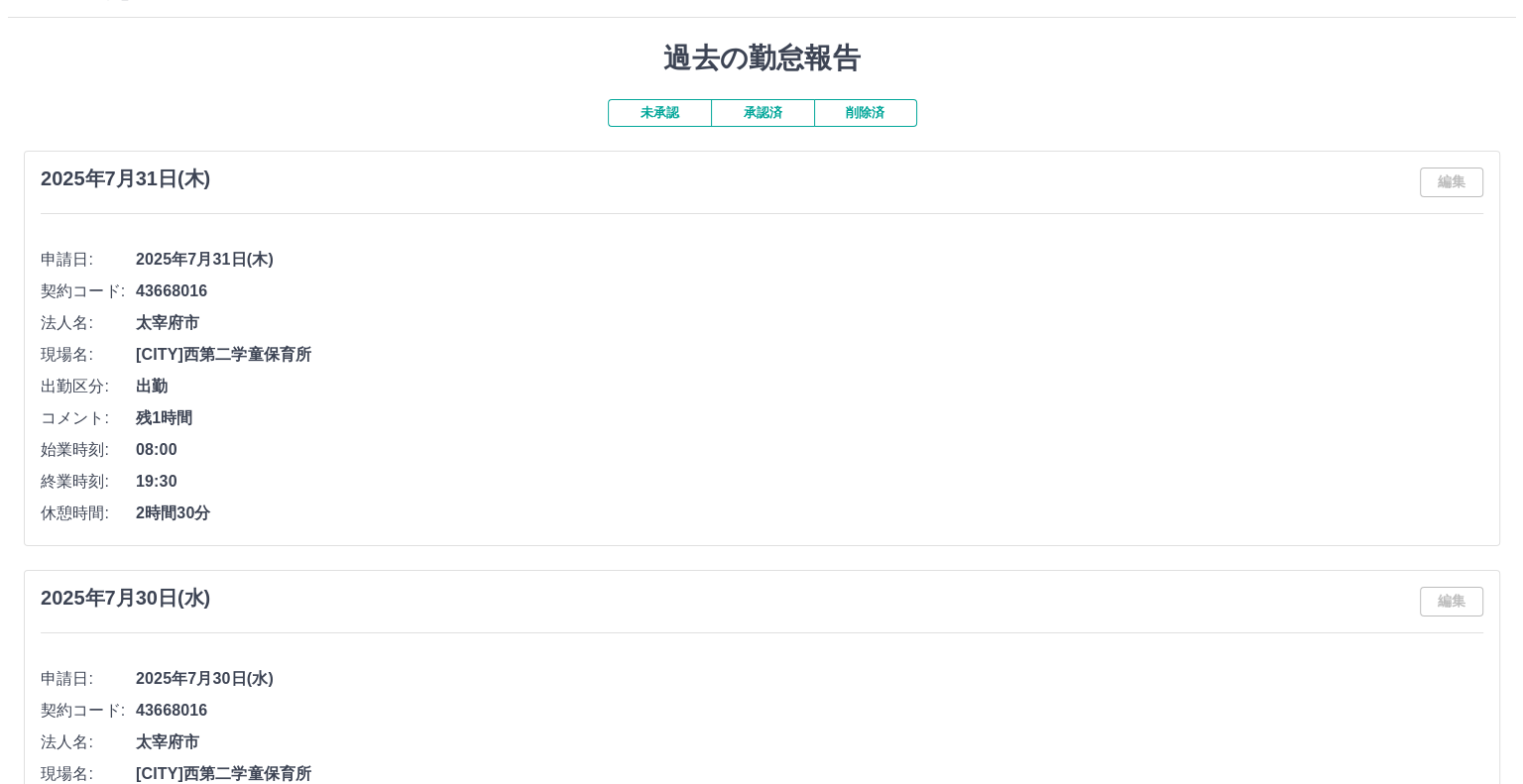 scroll, scrollTop: 0, scrollLeft: 0, axis: both 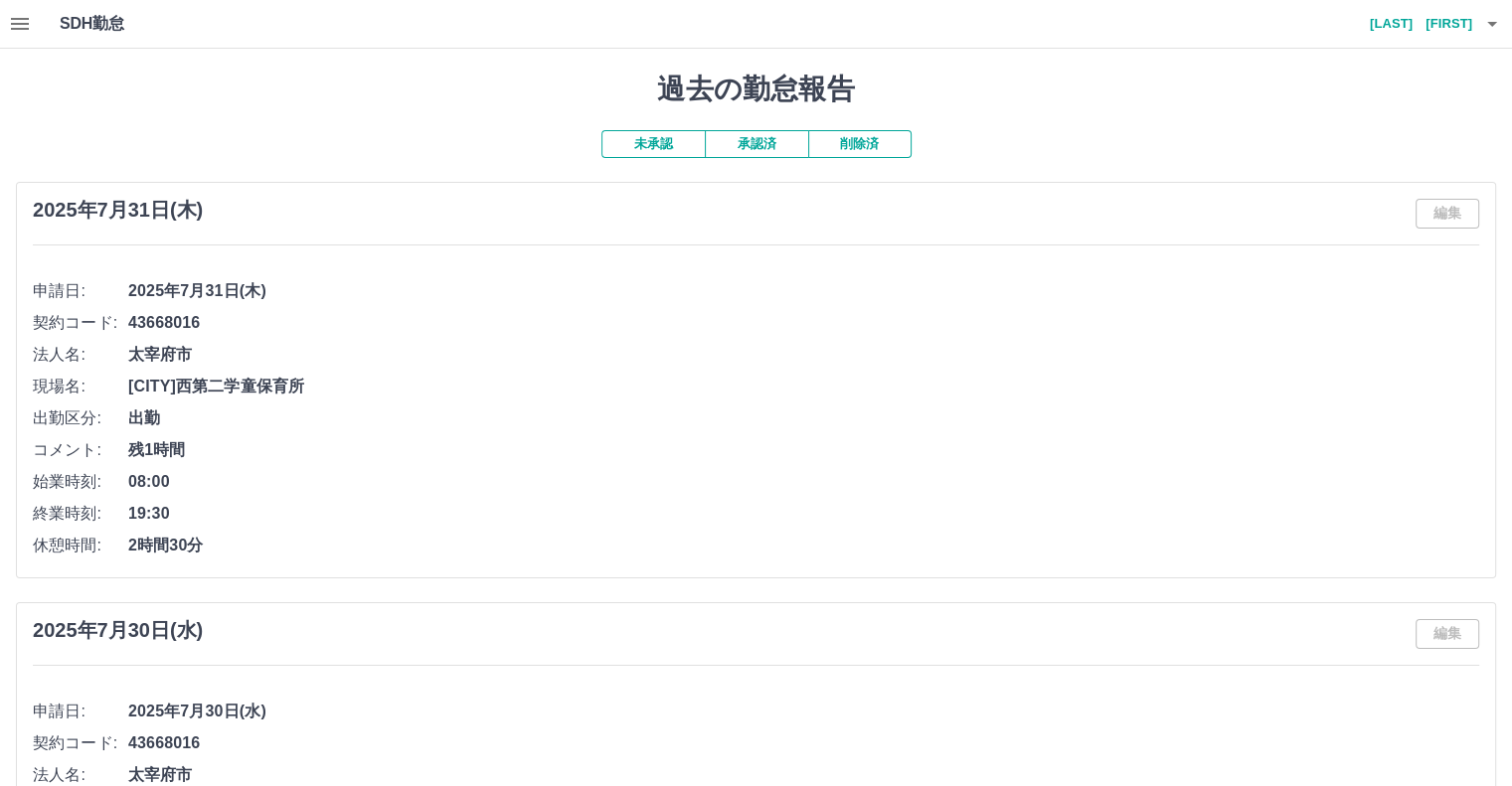 click on "[LAST]　[FIRST]" at bounding box center (1413, 24) 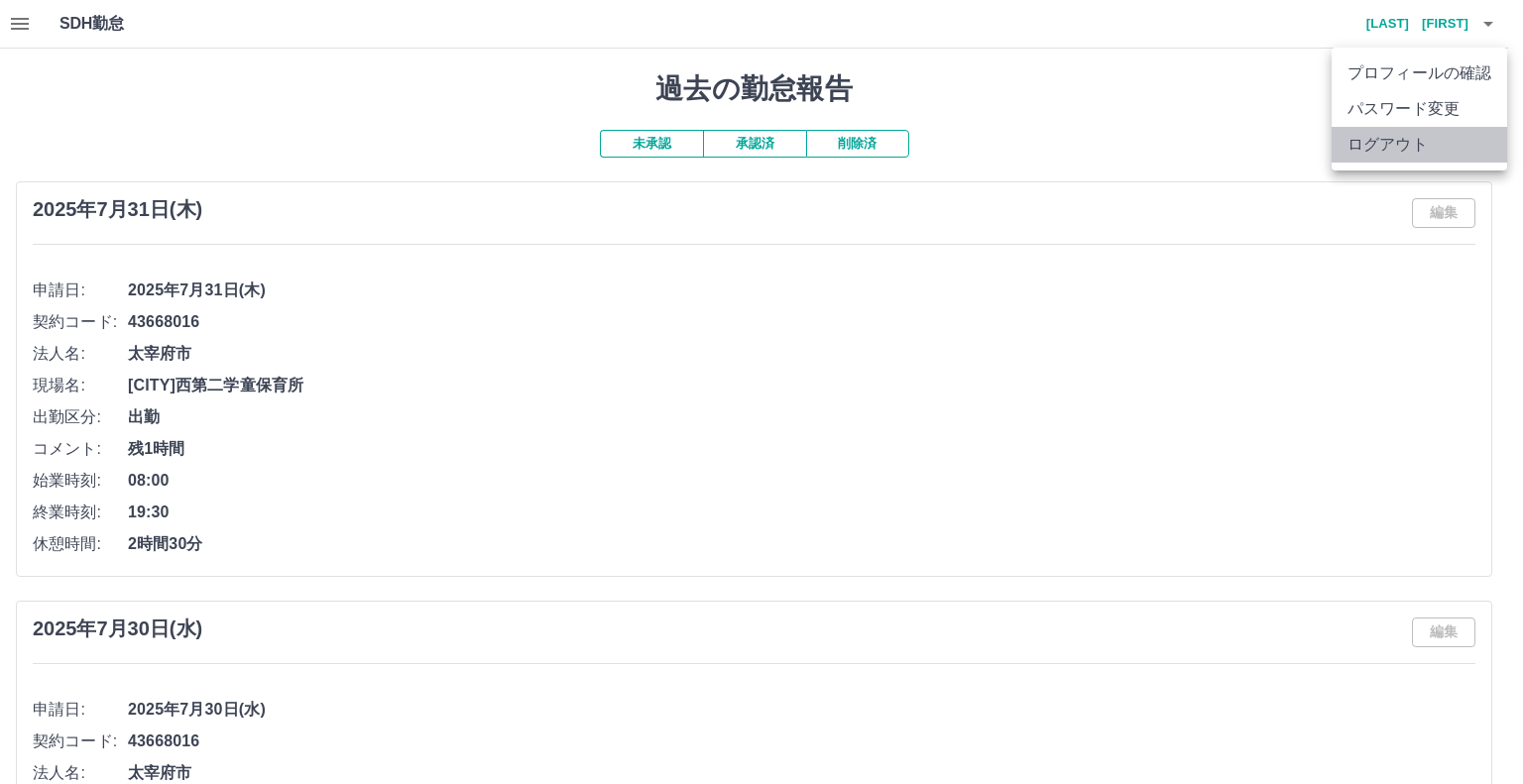 click on "ログアウト" at bounding box center [1419, 145] 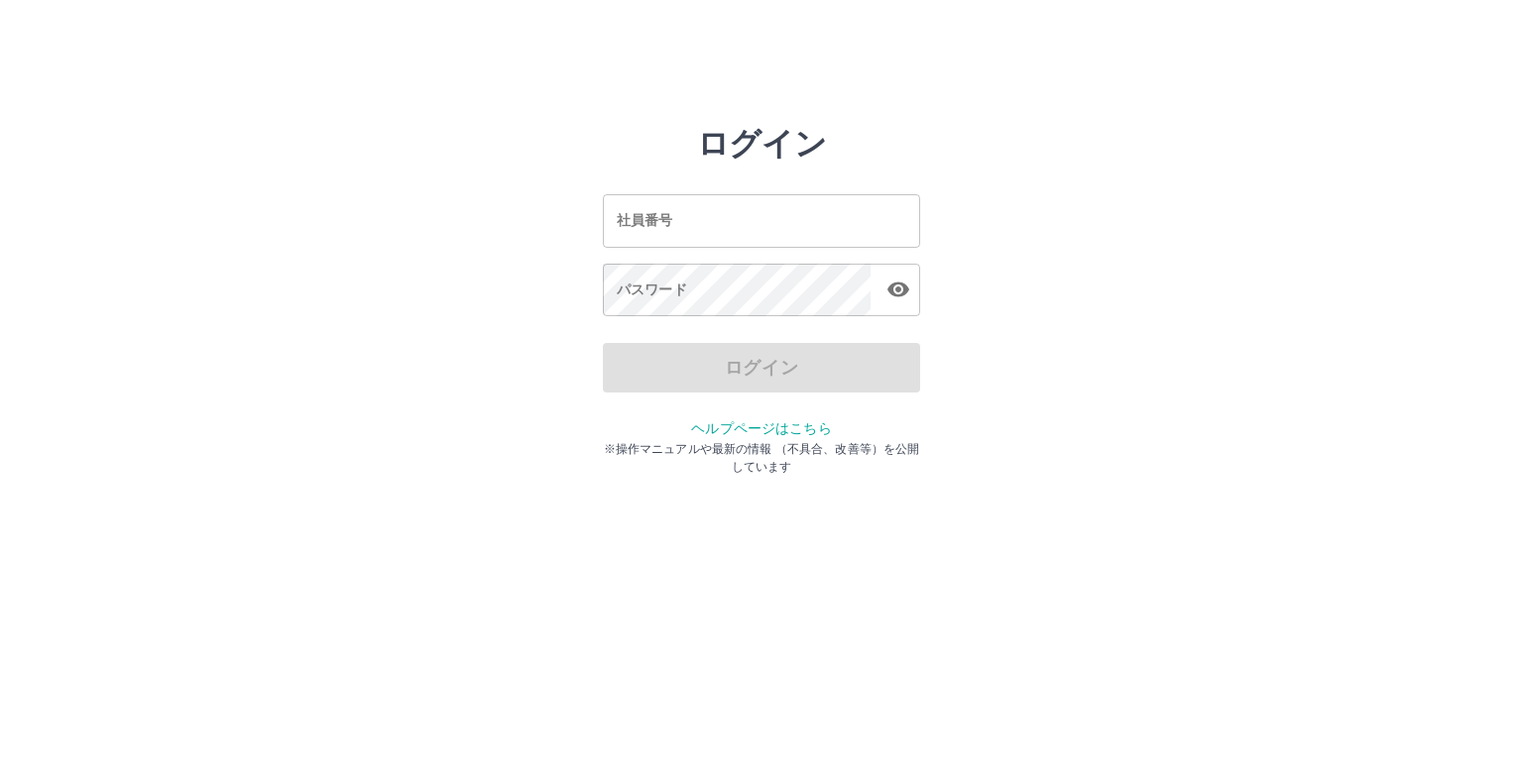 scroll, scrollTop: 0, scrollLeft: 0, axis: both 